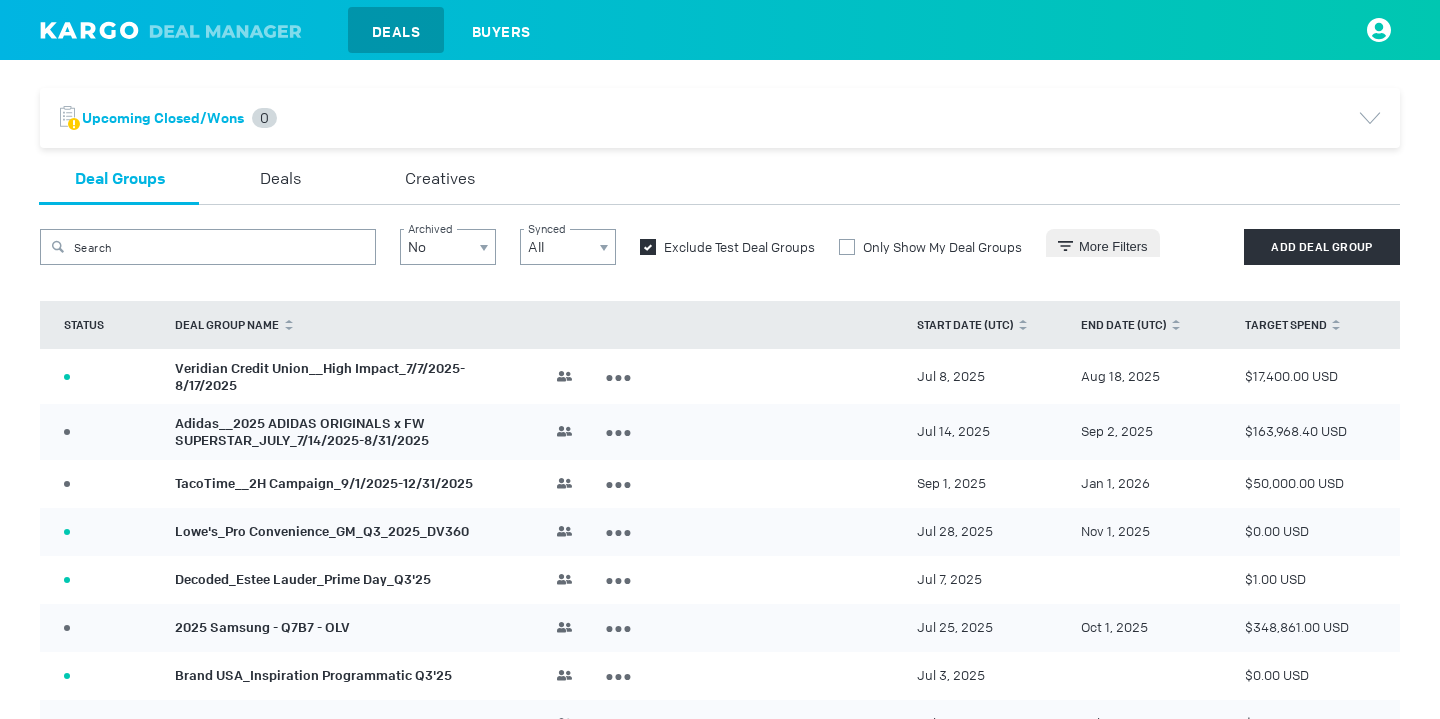 scroll, scrollTop: 0, scrollLeft: 0, axis: both 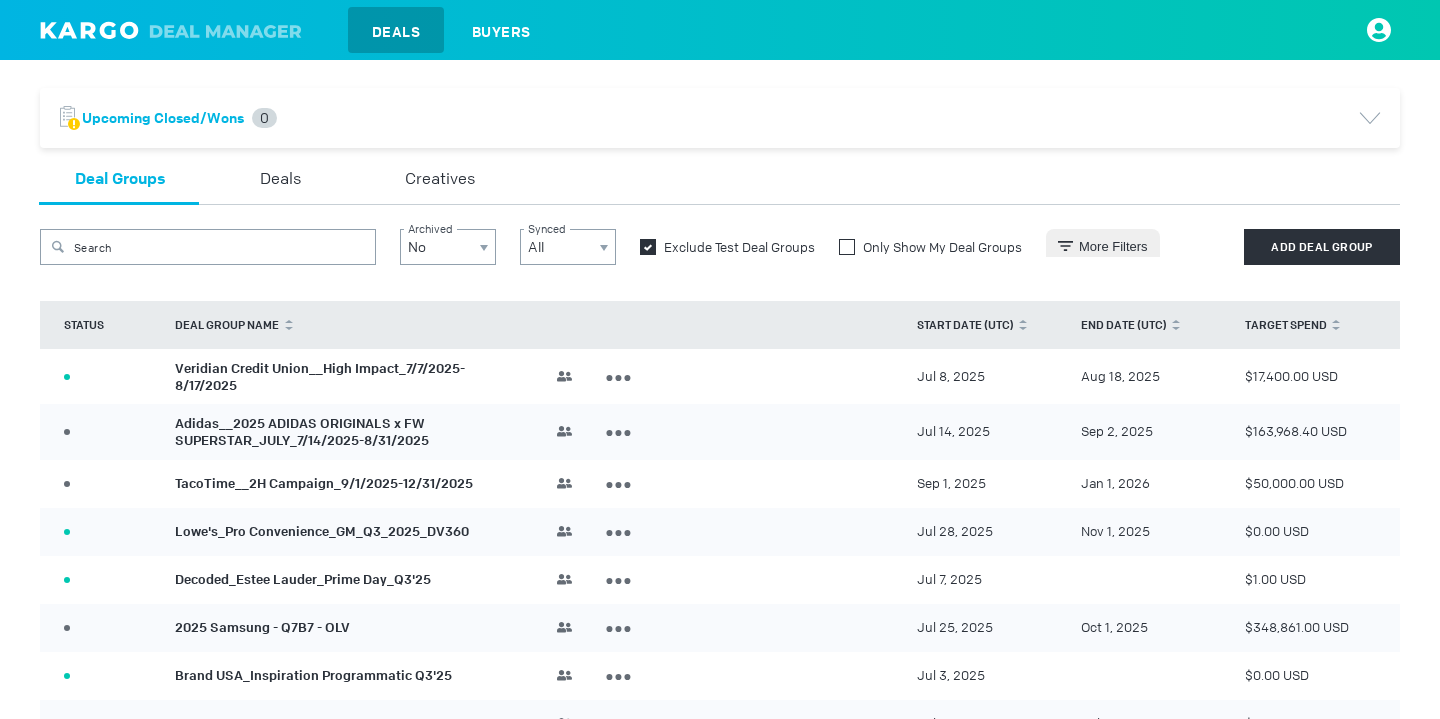click at bounding box center (847, 247) 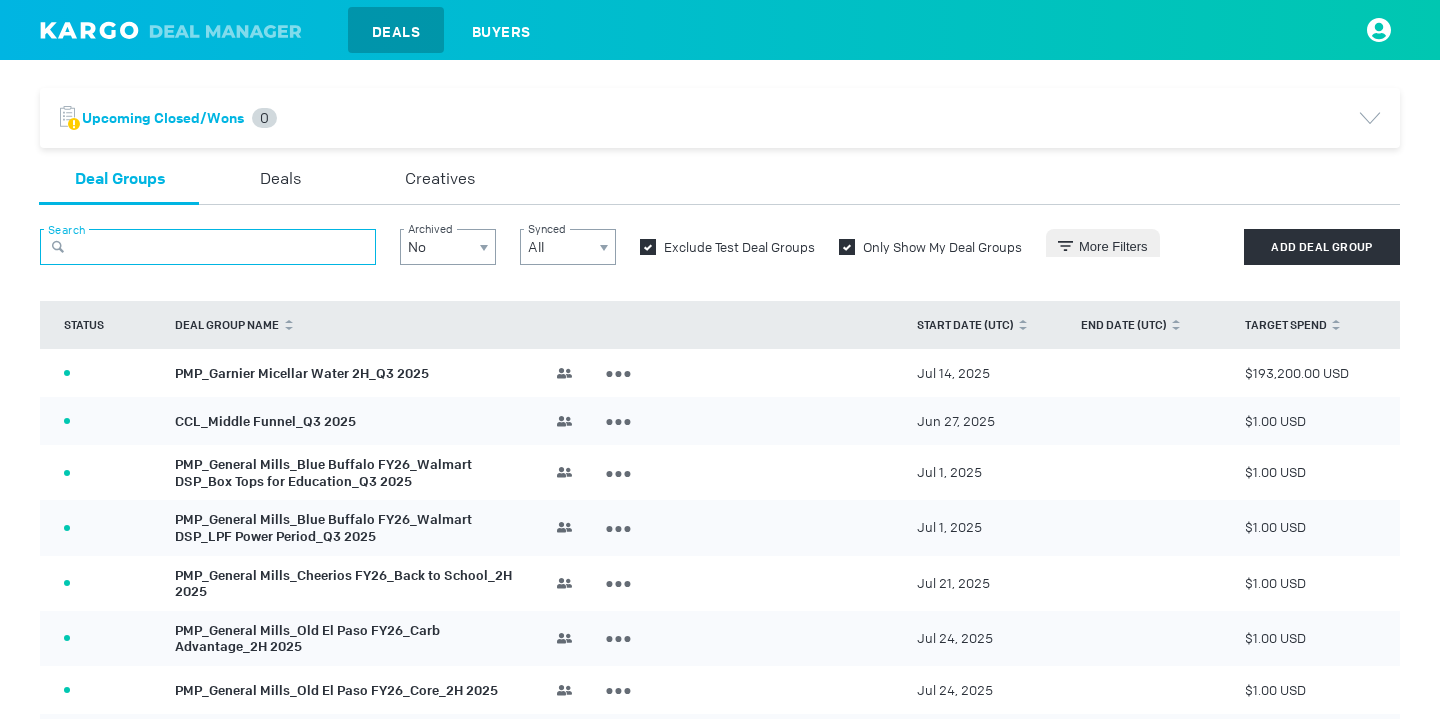 click at bounding box center [208, 247] 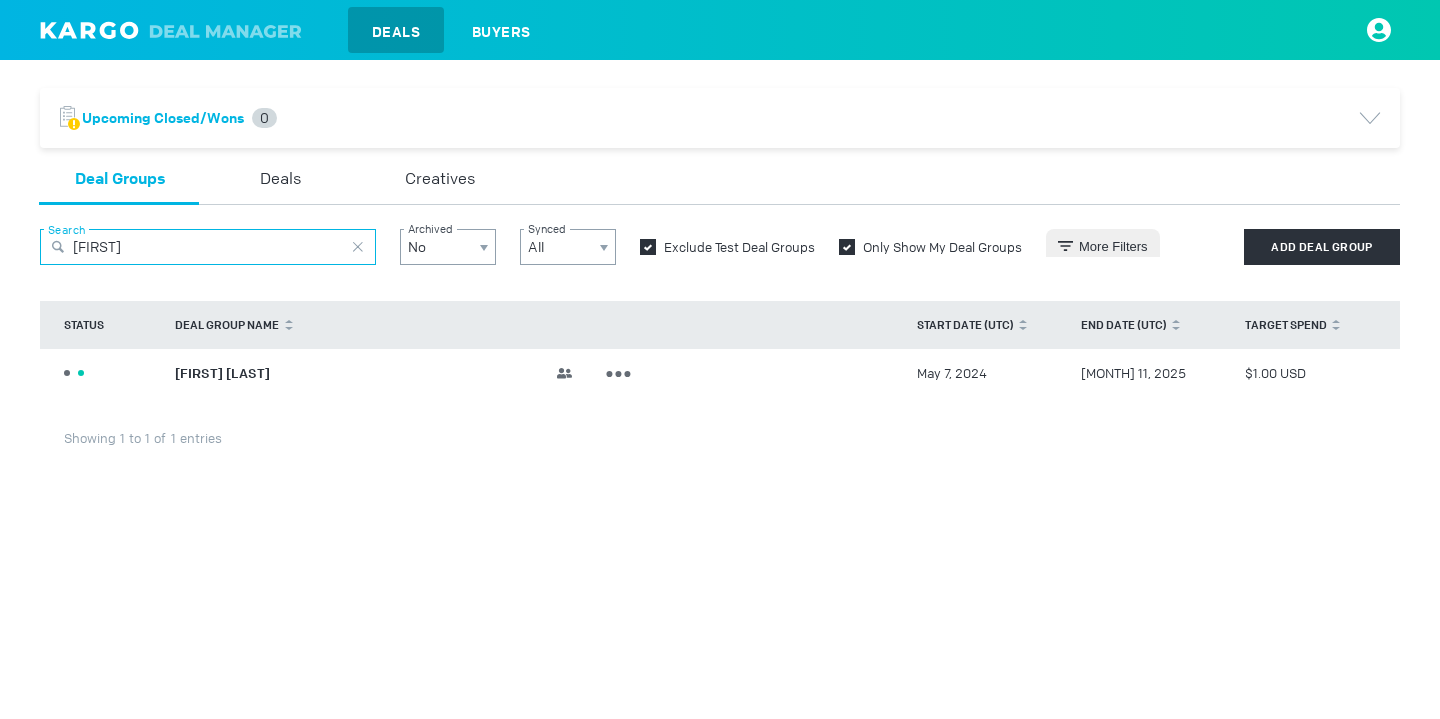 type on "[FIRST]" 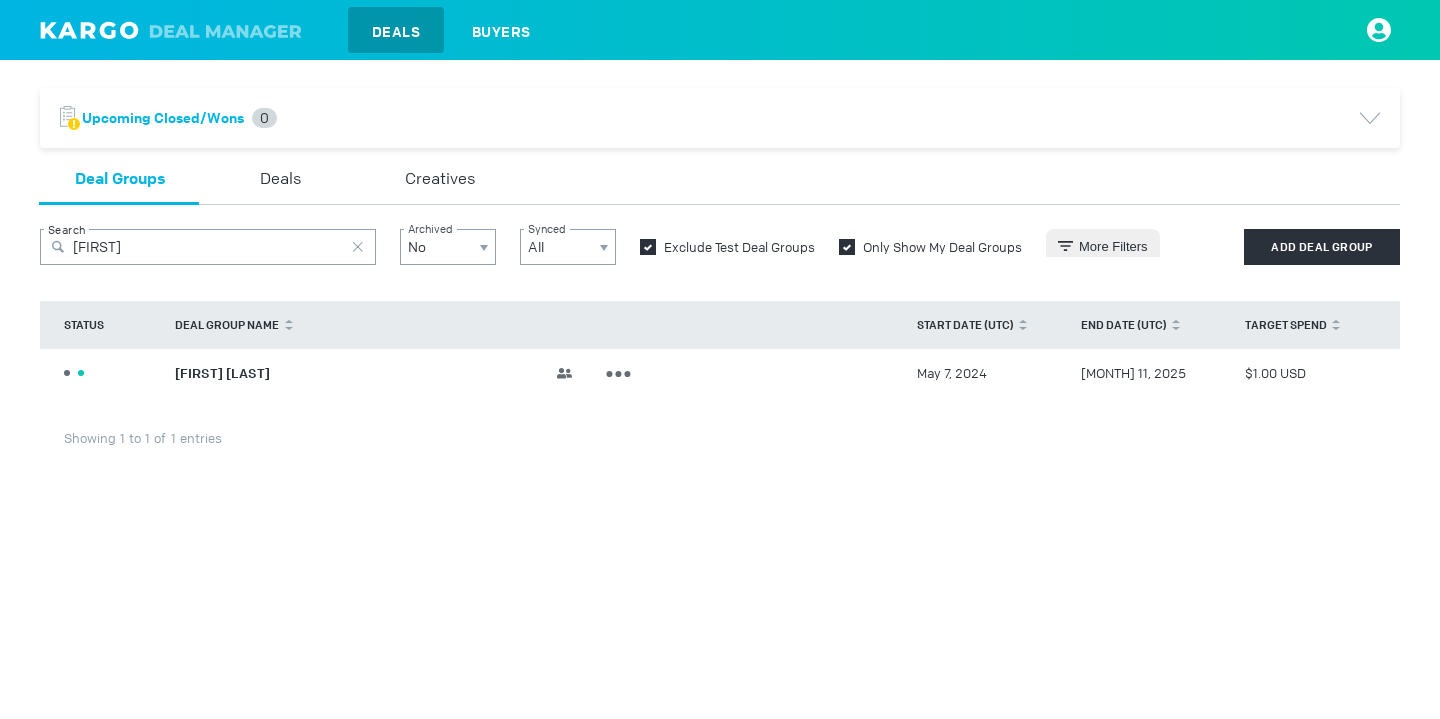 click on "DRAFT 2 ACTIVE 1 [FIRST] [LAST] Team JM [FIRST] [LAST] Campaign Manager RN [FIRST] [LAST] Agency Sales Lead HS [FIRST] [LAST] Client Service Manager Edit Deal Group Archive Deal Group [MONTH] 7, 2024 [MONTH] 11, 2025 $1.00 USD" at bounding box center (720, 373) 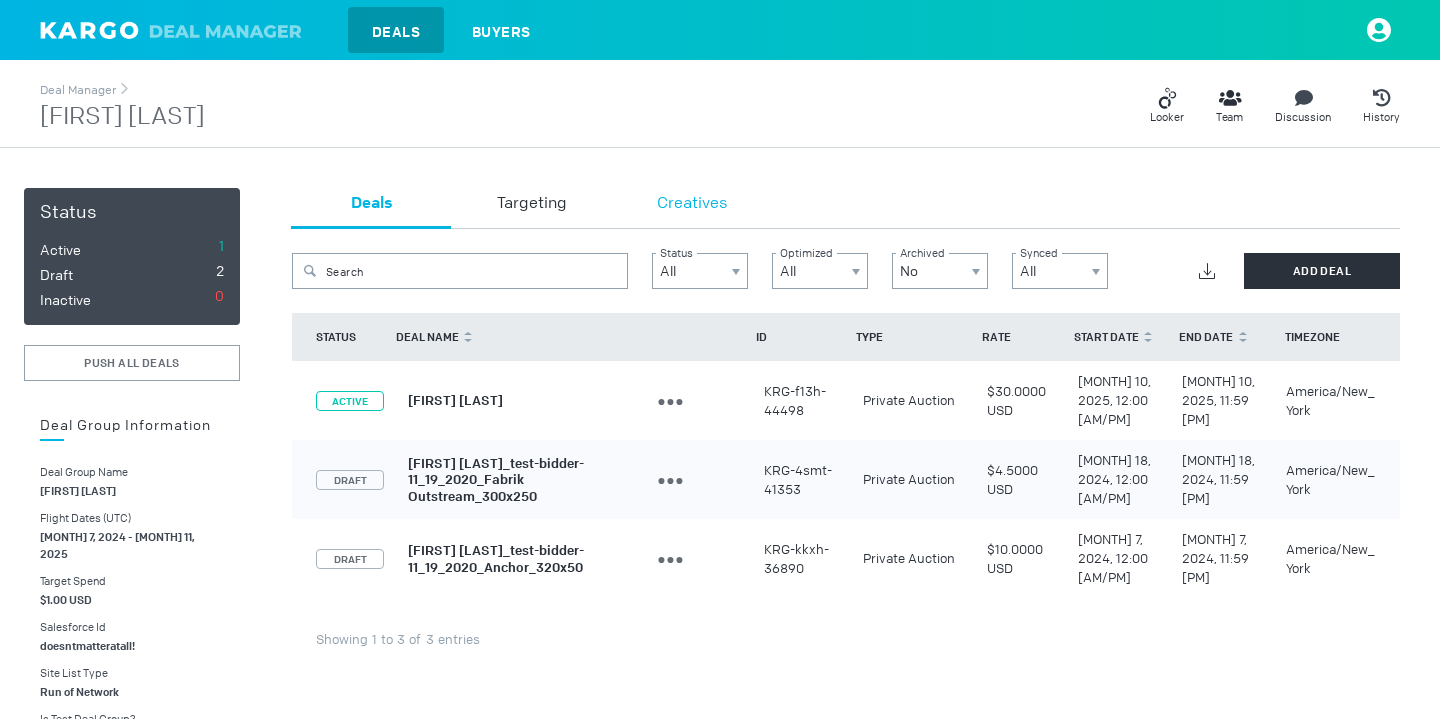 click on "Creatives" at bounding box center [692, 204] 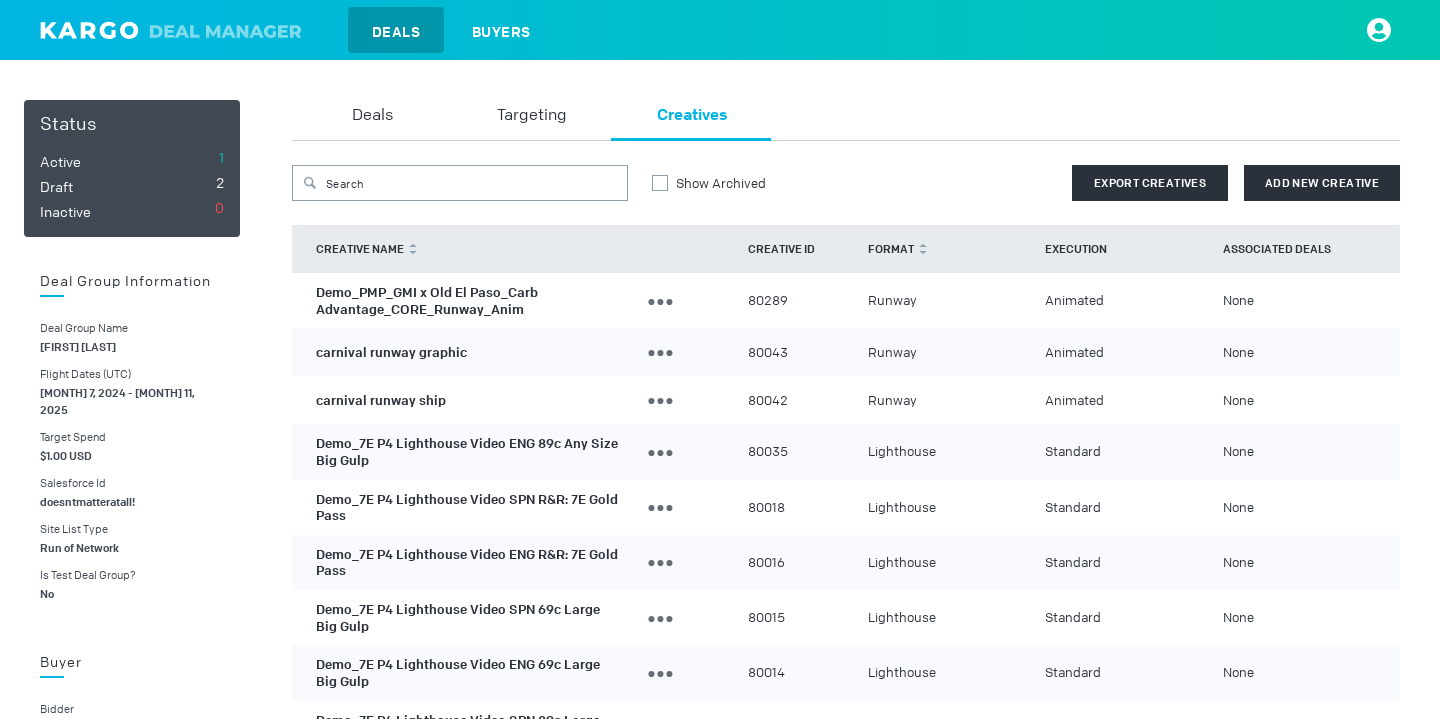 scroll, scrollTop: 117, scrollLeft: 0, axis: vertical 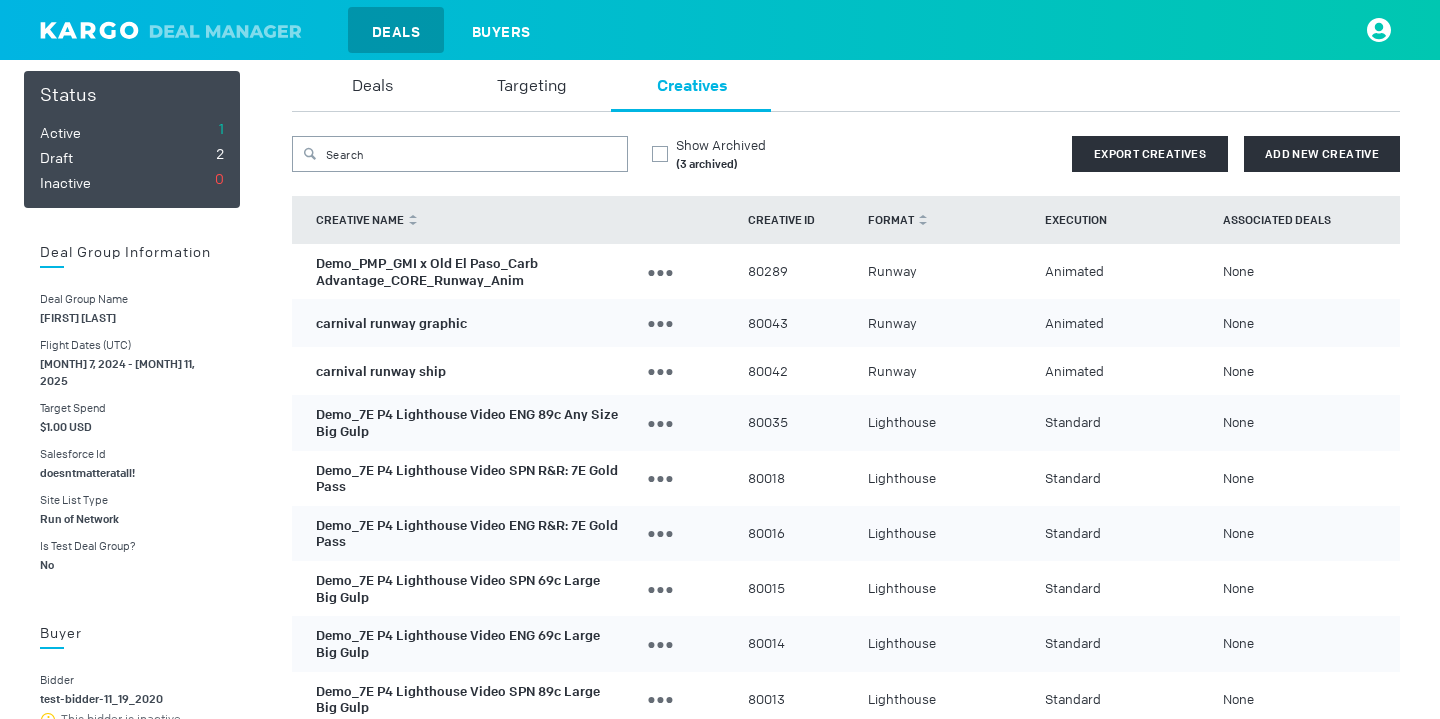 click on "Demo_PMP_GMI x Old El Paso_Carb Advantage_CORE_Runway_Anim" at bounding box center [427, 272] 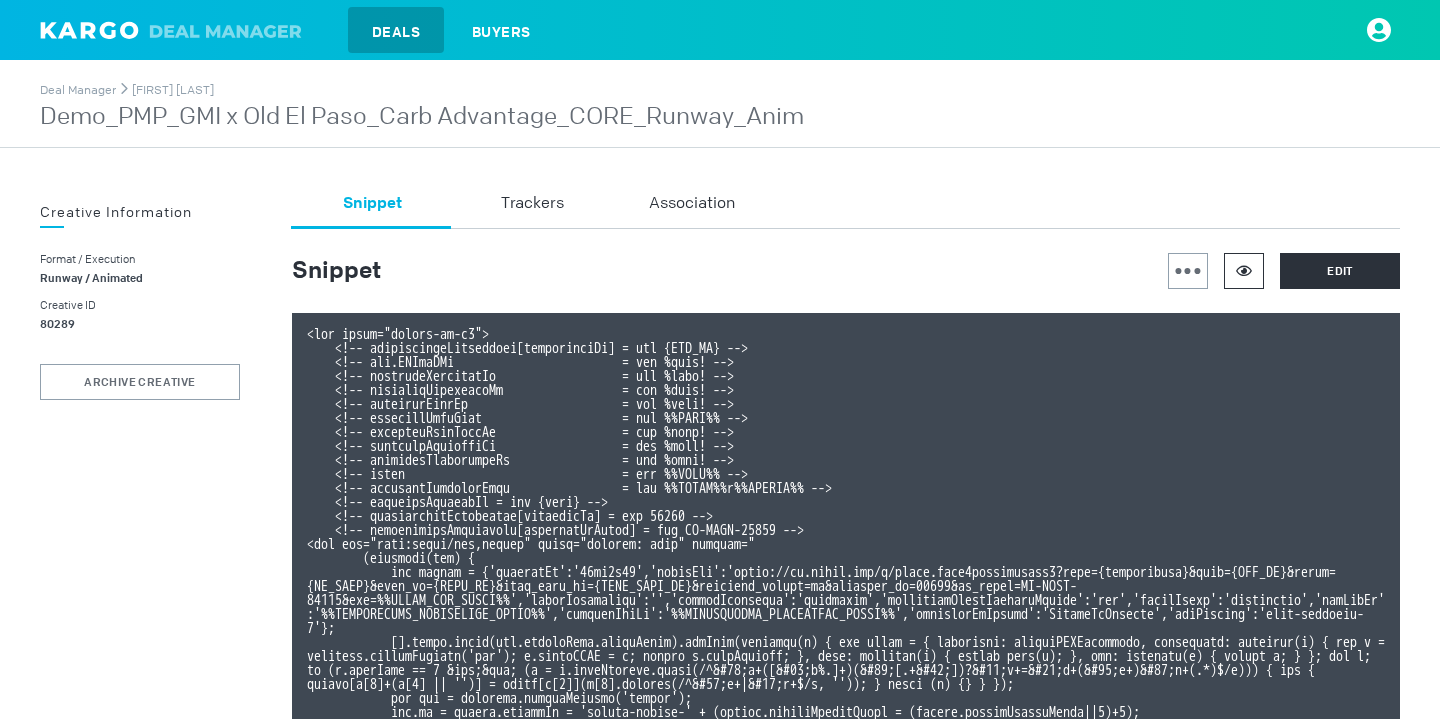 click at bounding box center (1244, 271) 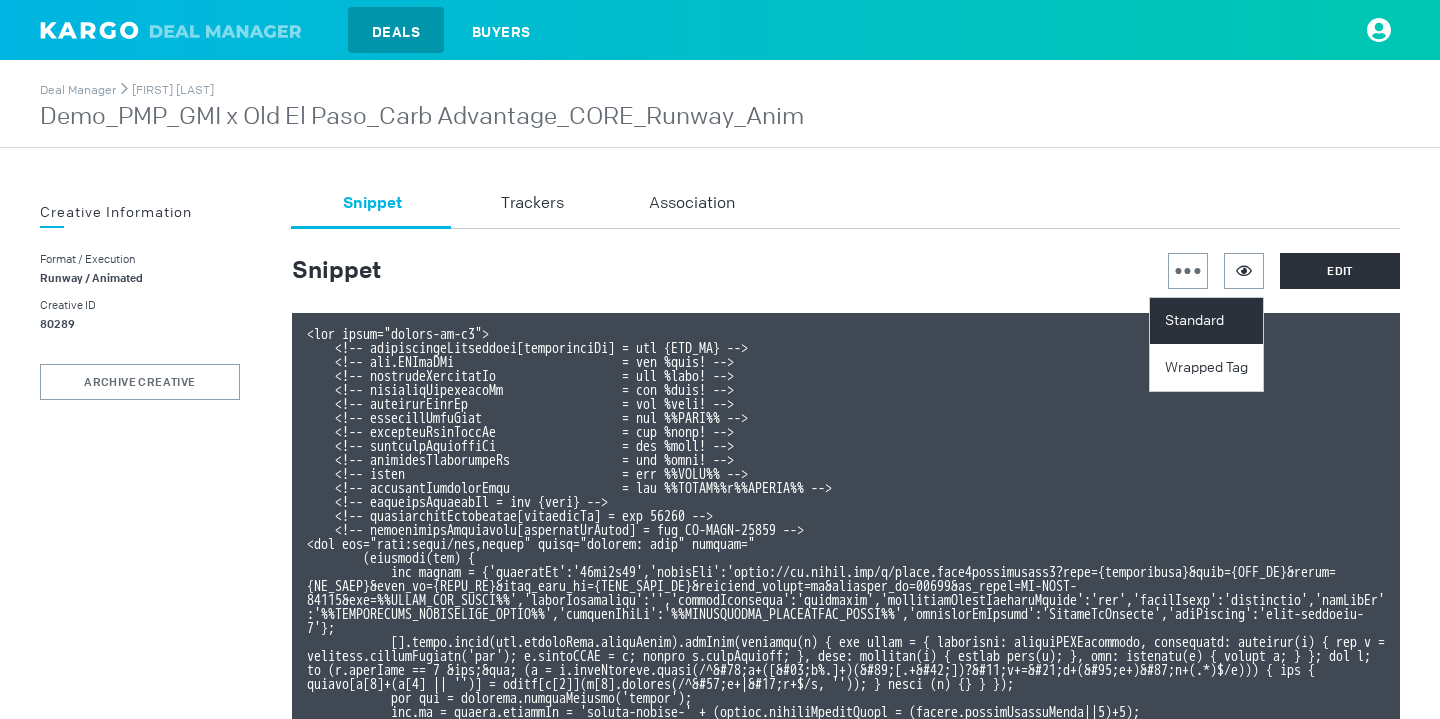 click on "Standard" at bounding box center [1209, 321] 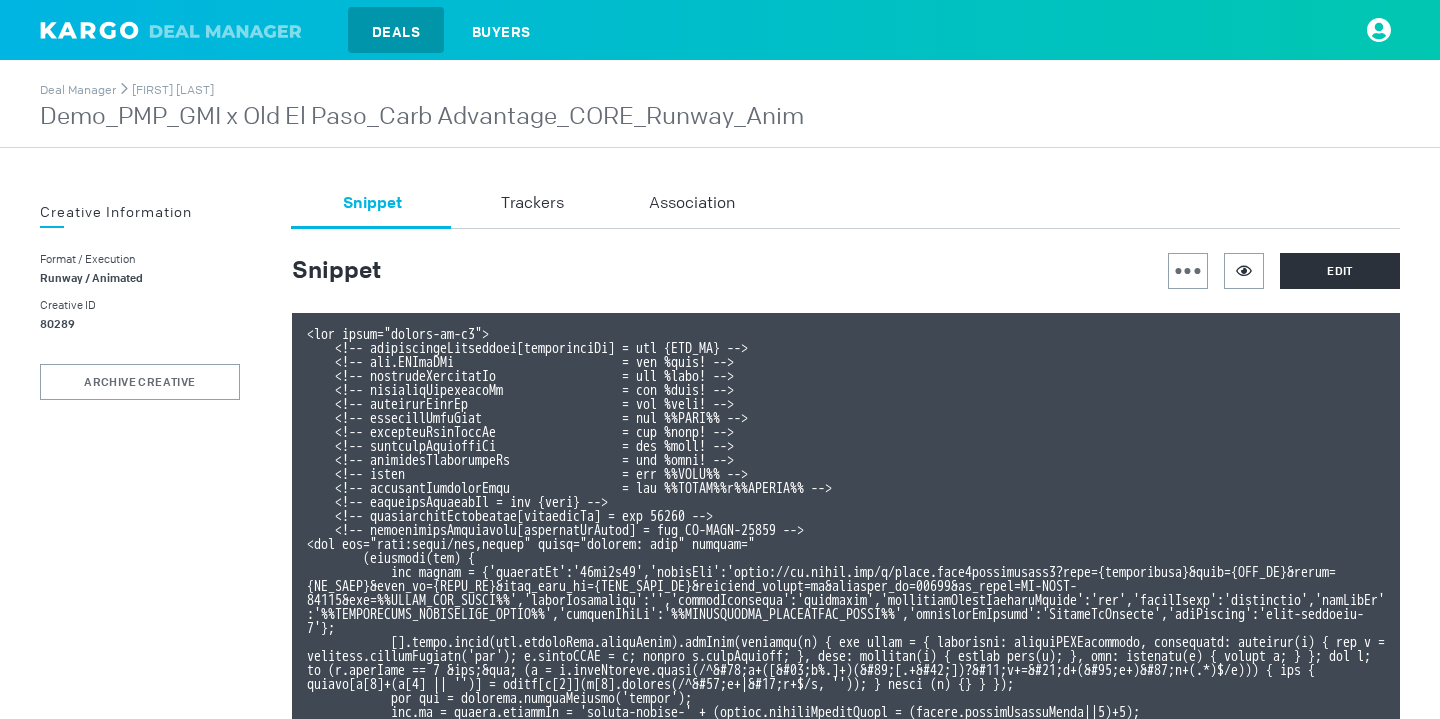 click at bounding box center [229, 31] 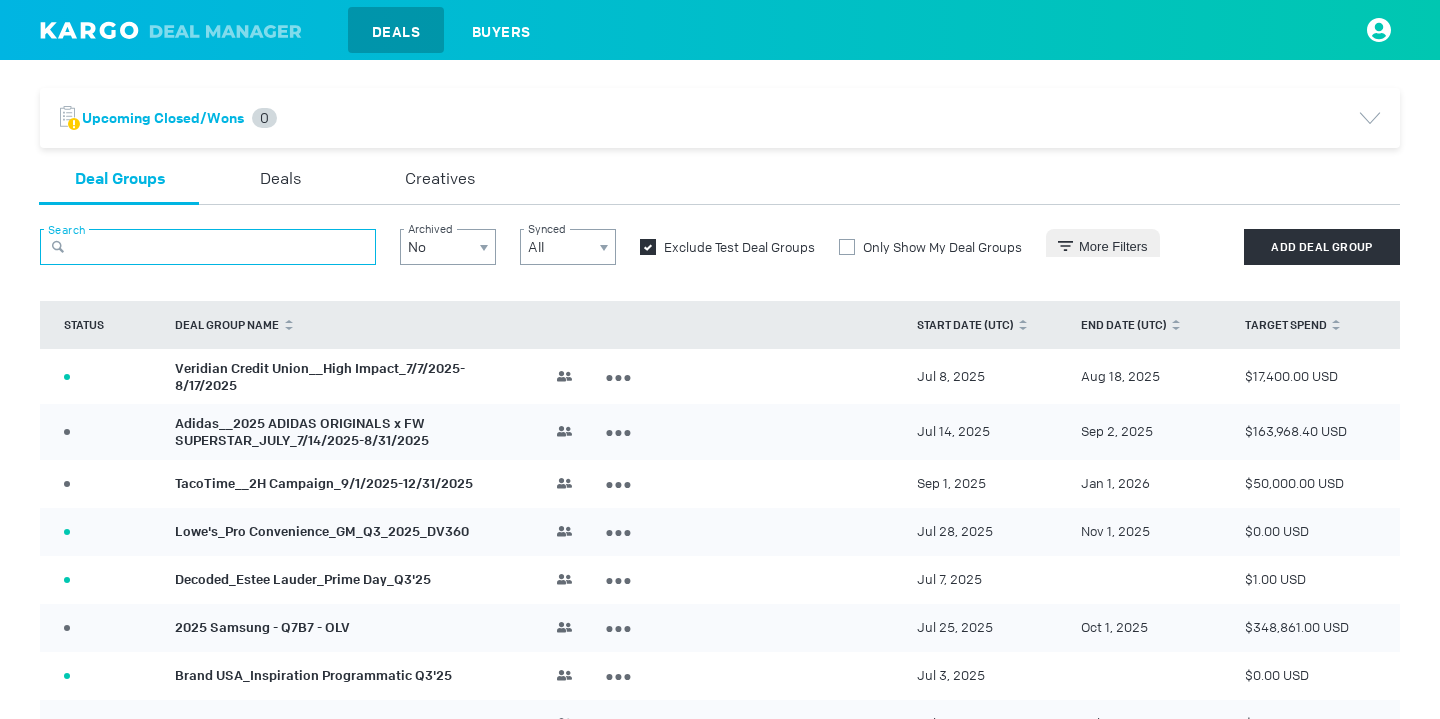 click at bounding box center [208, 247] 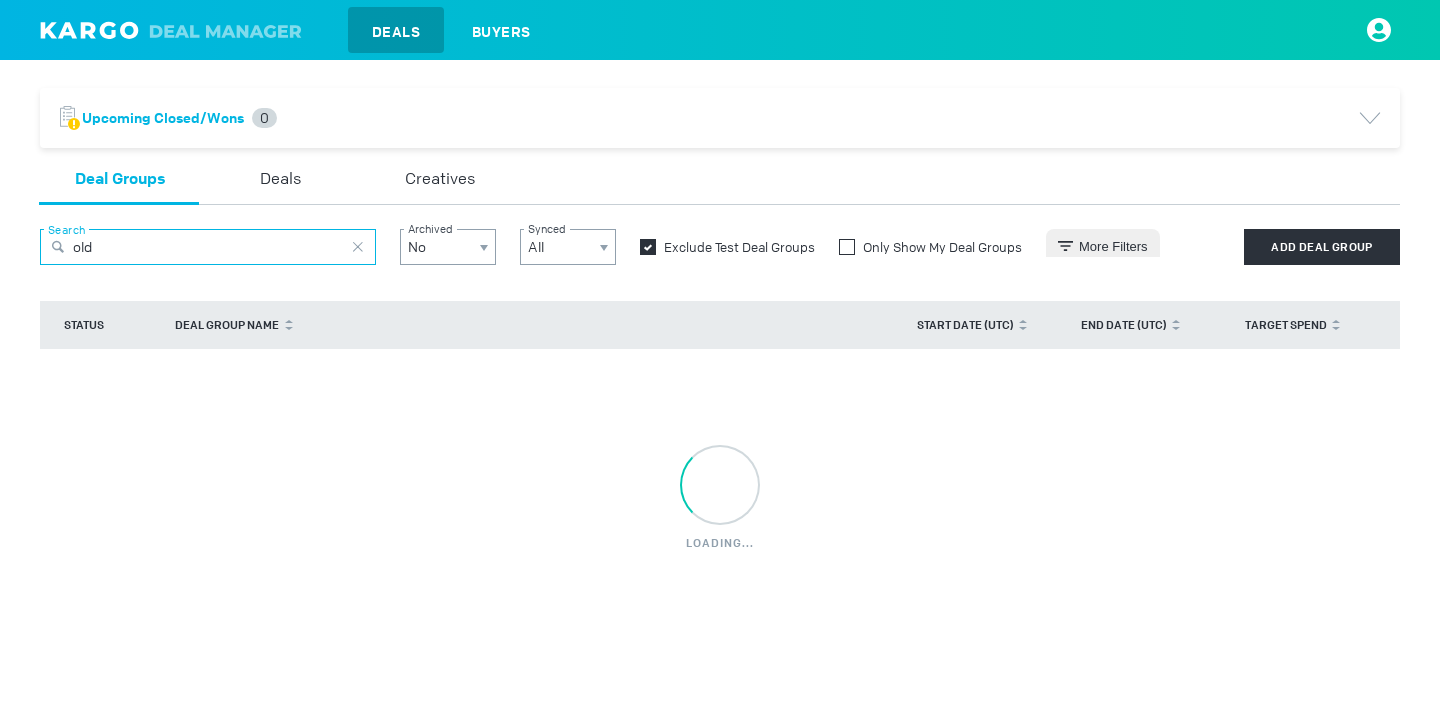 type on "old" 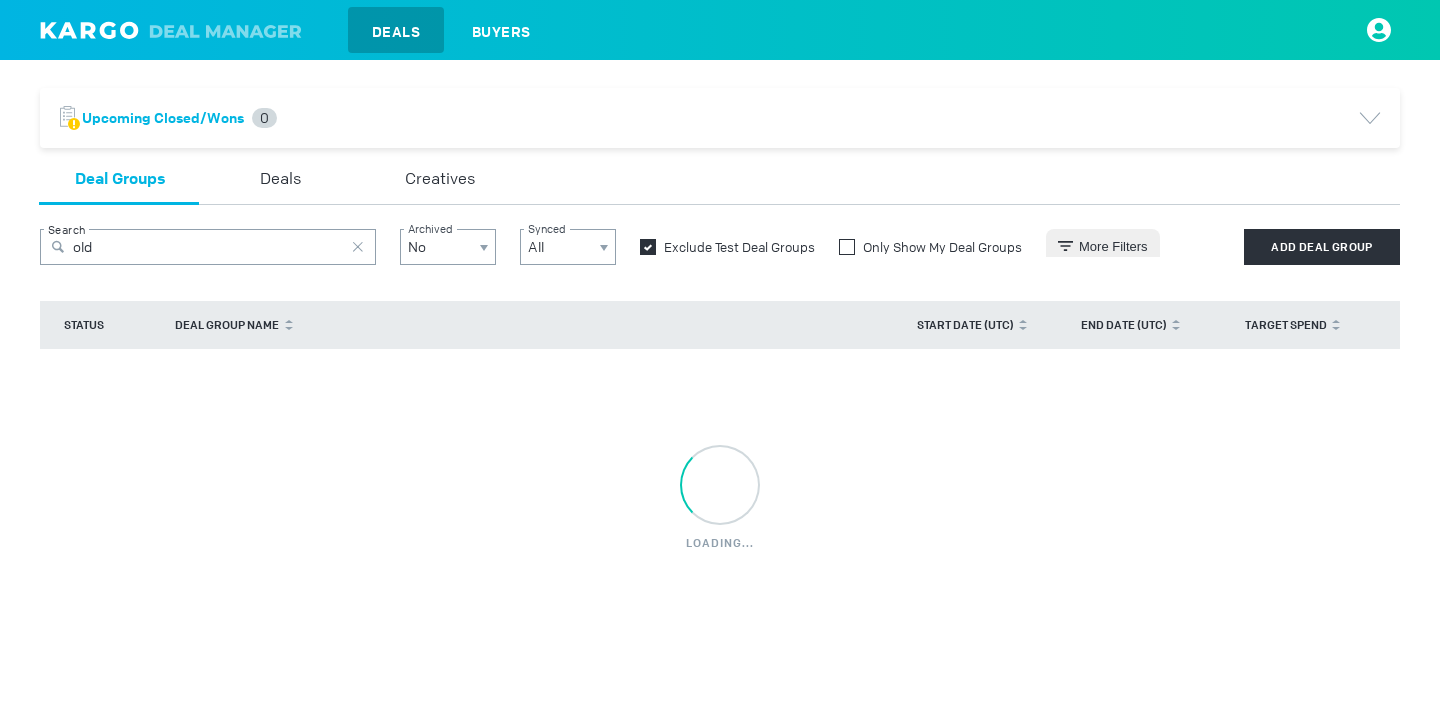 click at bounding box center (847, 247) 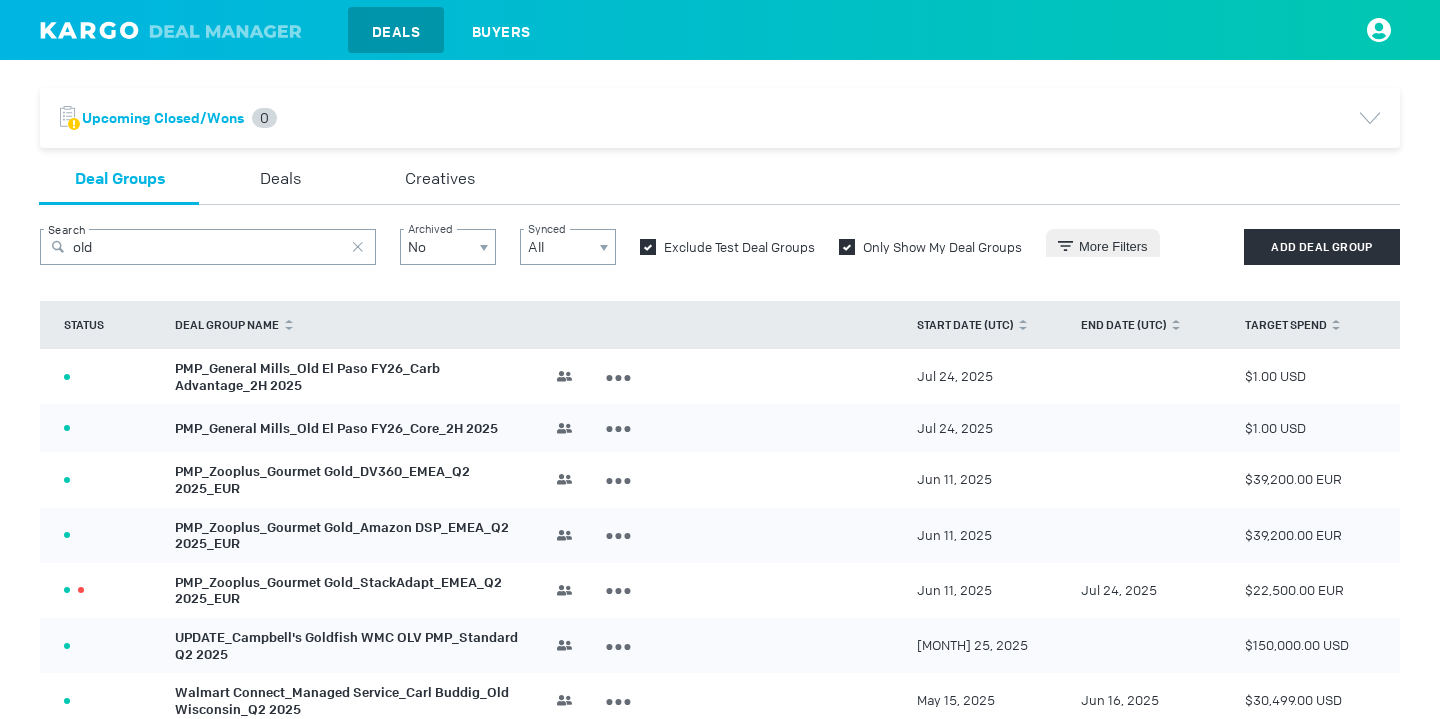 click on "PMP_General Mills_Old El Paso FY26_Core_2H 2025" at bounding box center (336, 428) 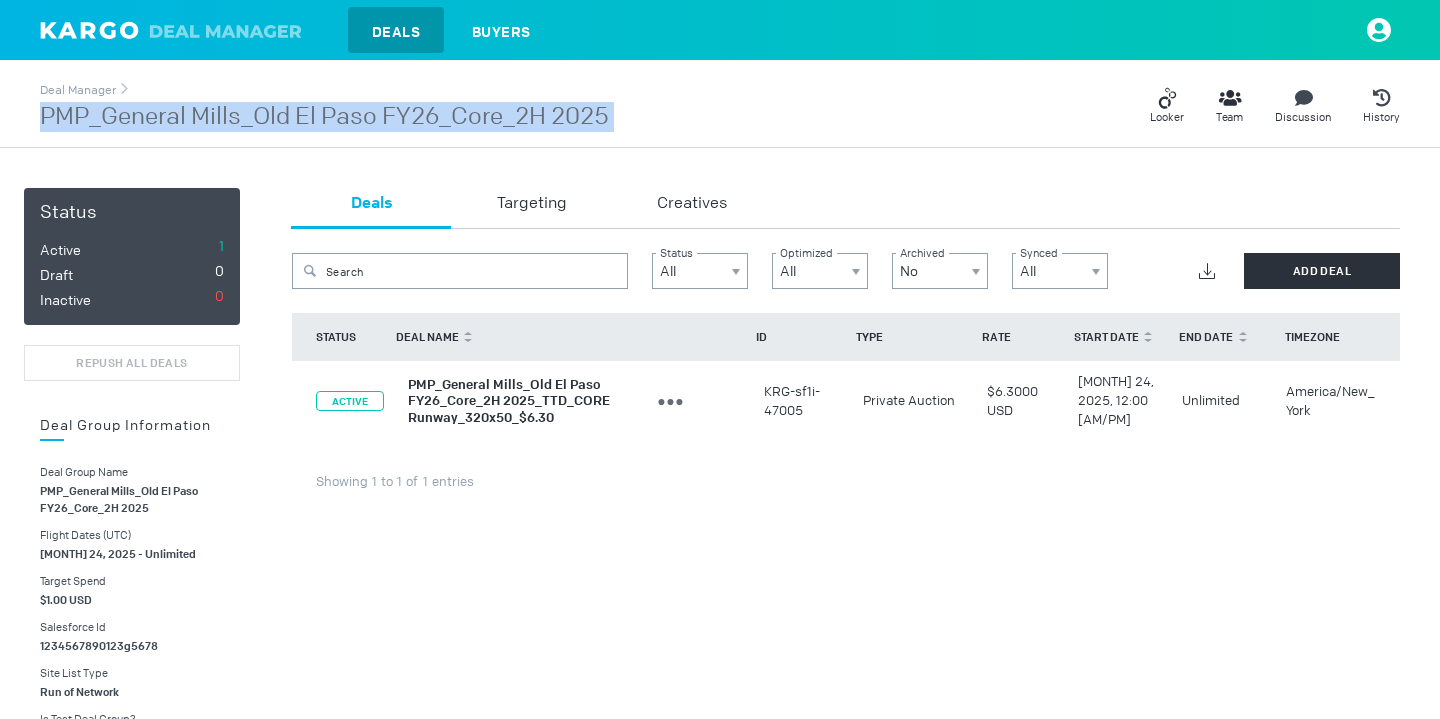 drag, startPoint x: 613, startPoint y: 106, endPoint x: 0, endPoint y: 118, distance: 613.11743 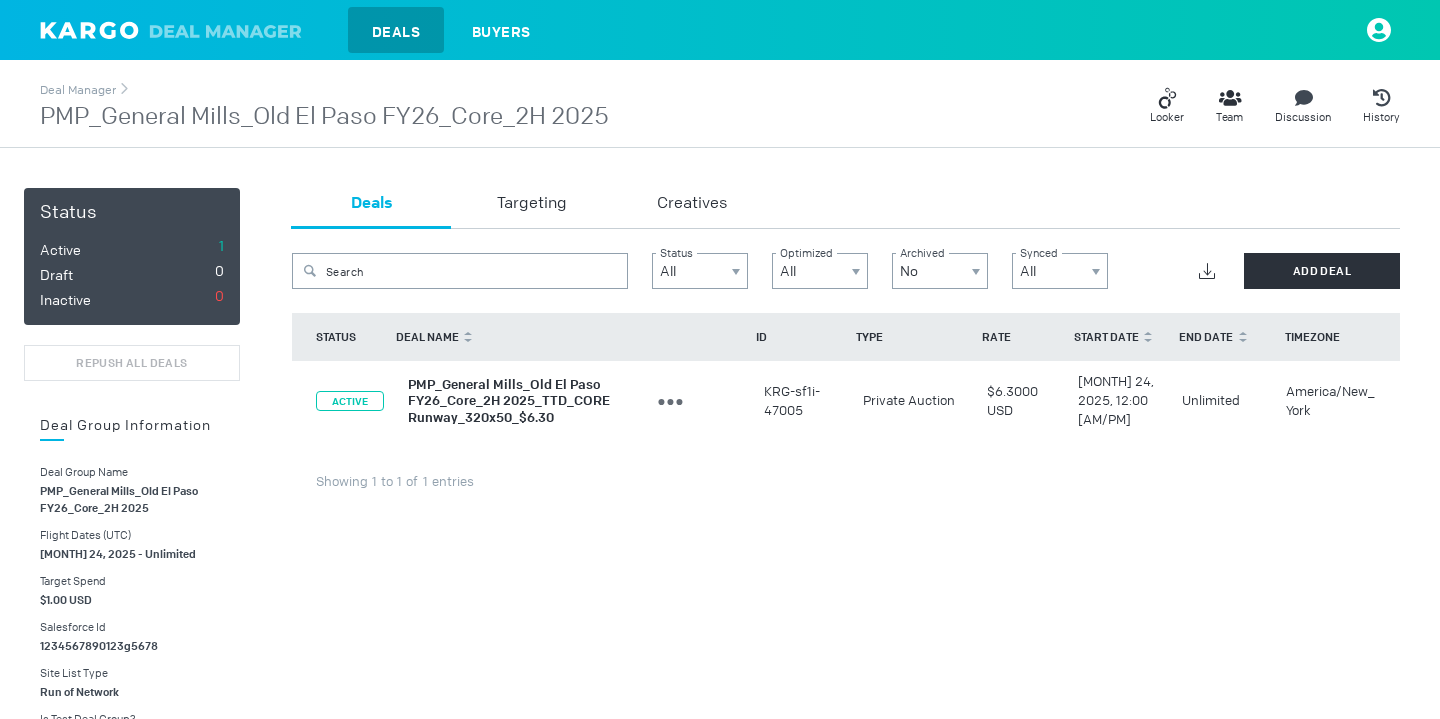 click at bounding box center (229, 31) 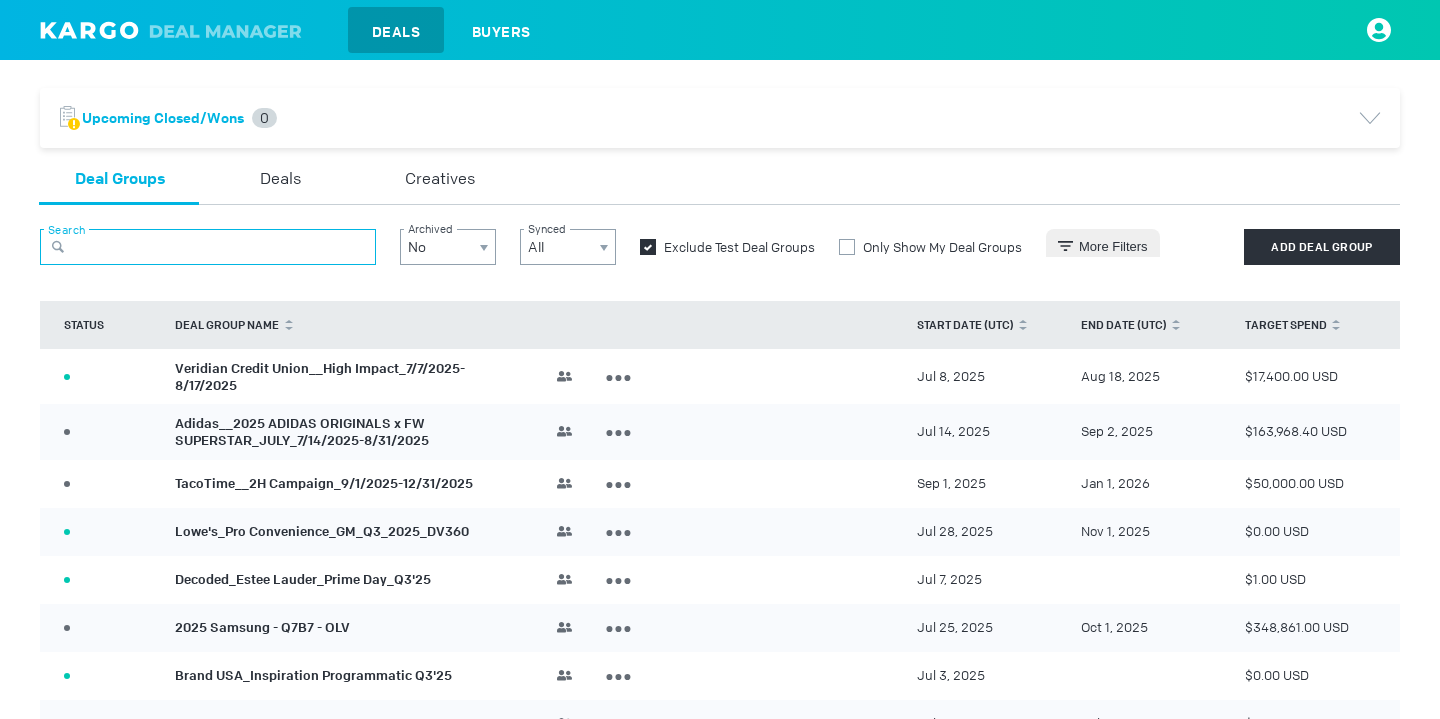 click at bounding box center (208, 247) 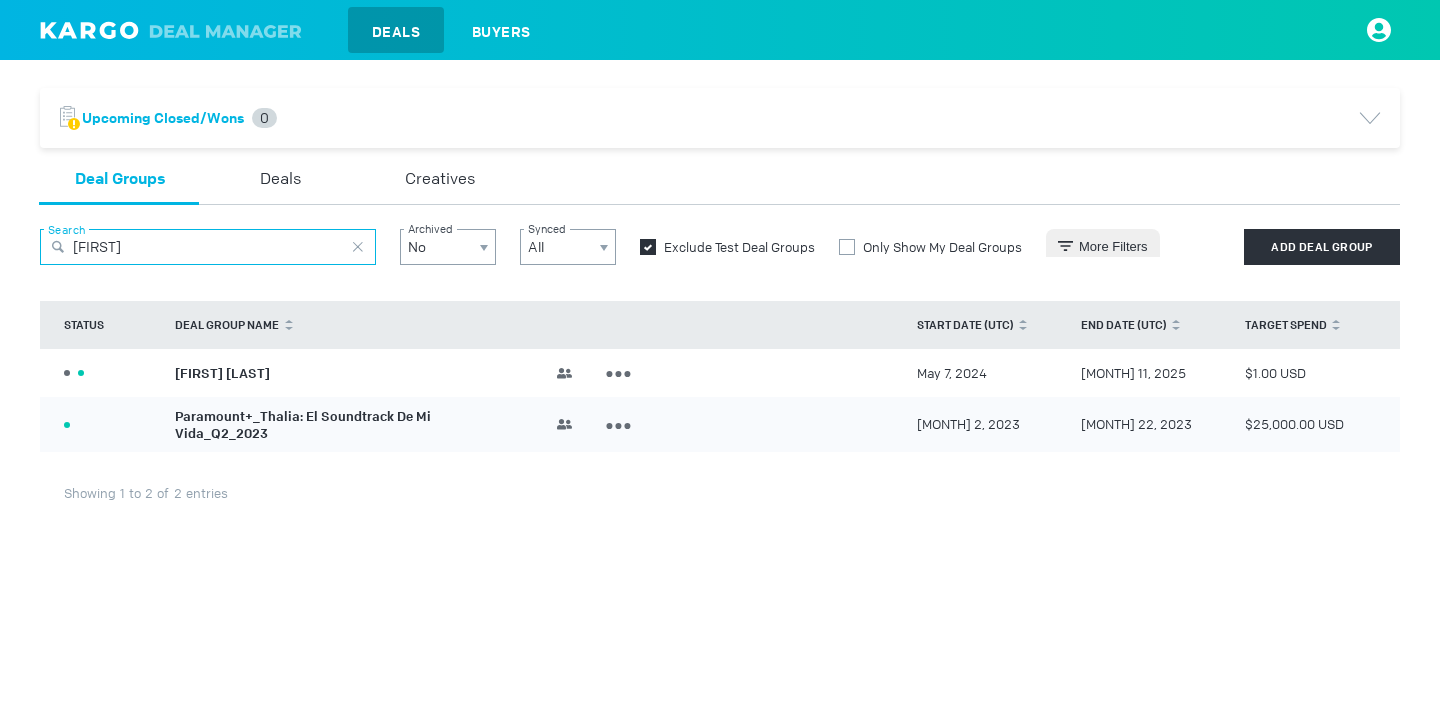 type on "[FIRST]" 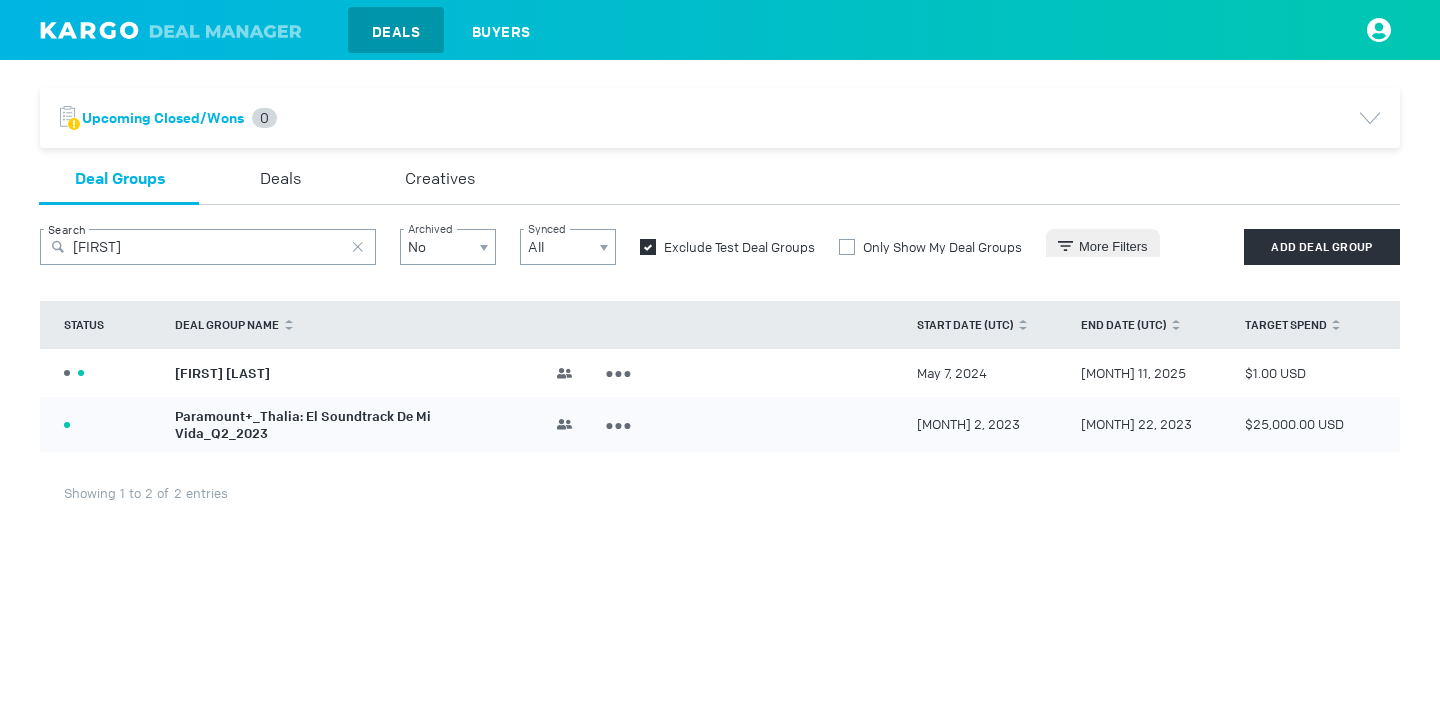 click on "[FIRST] [LAST]" at bounding box center (222, 372) 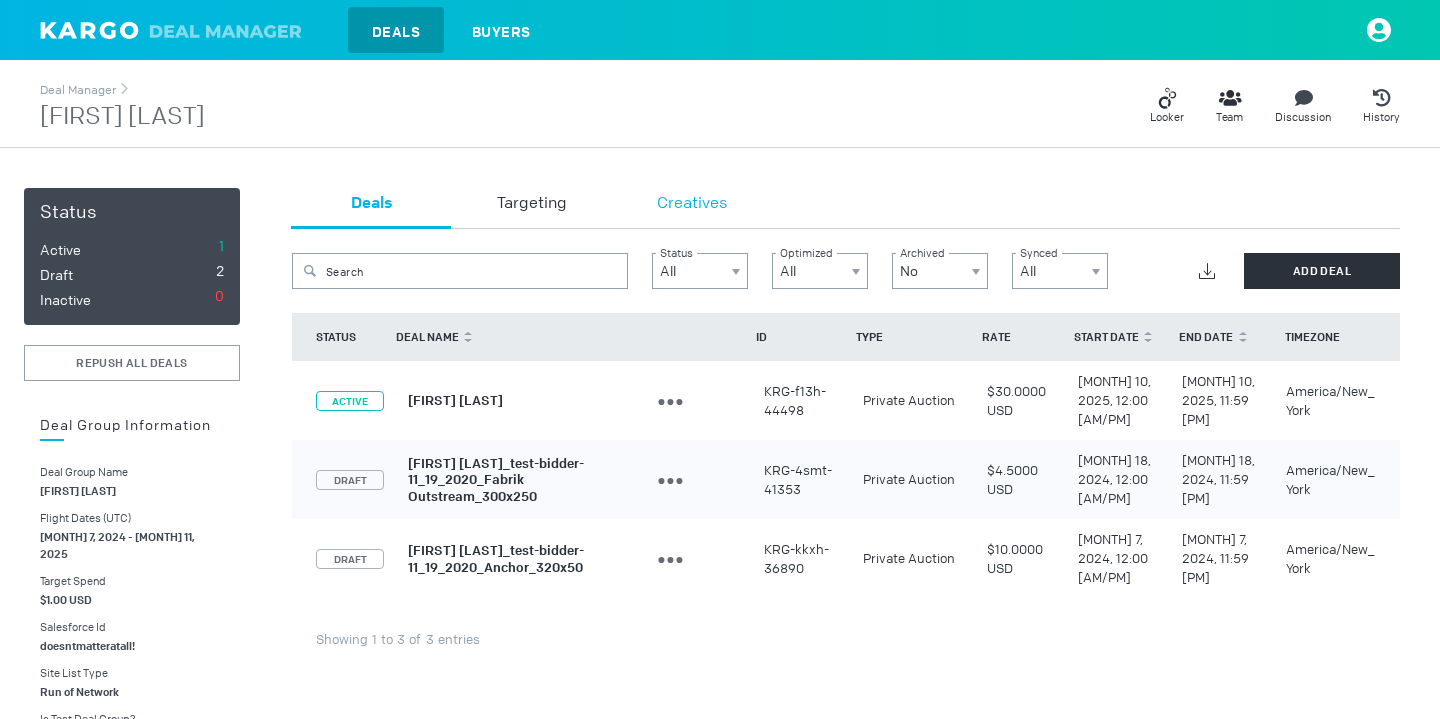 click on "Creatives" at bounding box center (692, 204) 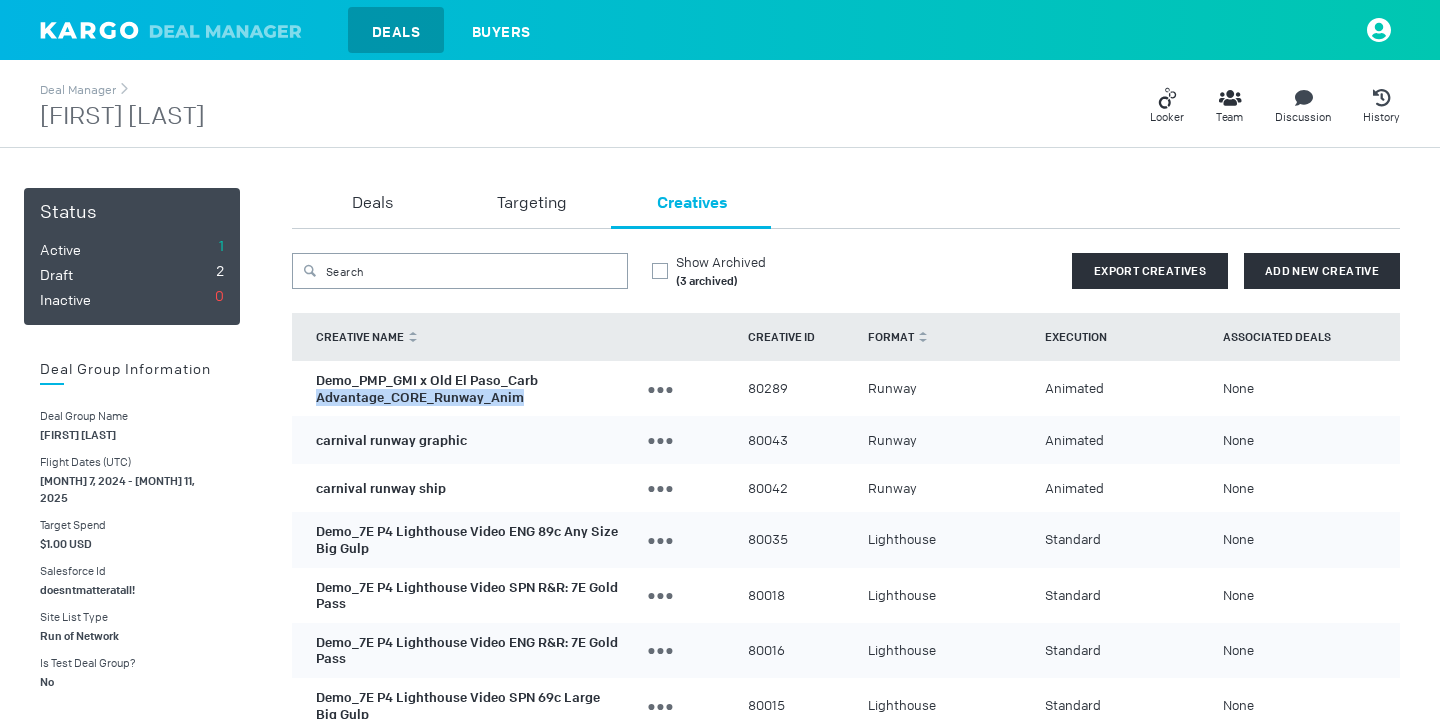 drag, startPoint x: 523, startPoint y: 398, endPoint x: 317, endPoint y: 391, distance: 206.1189 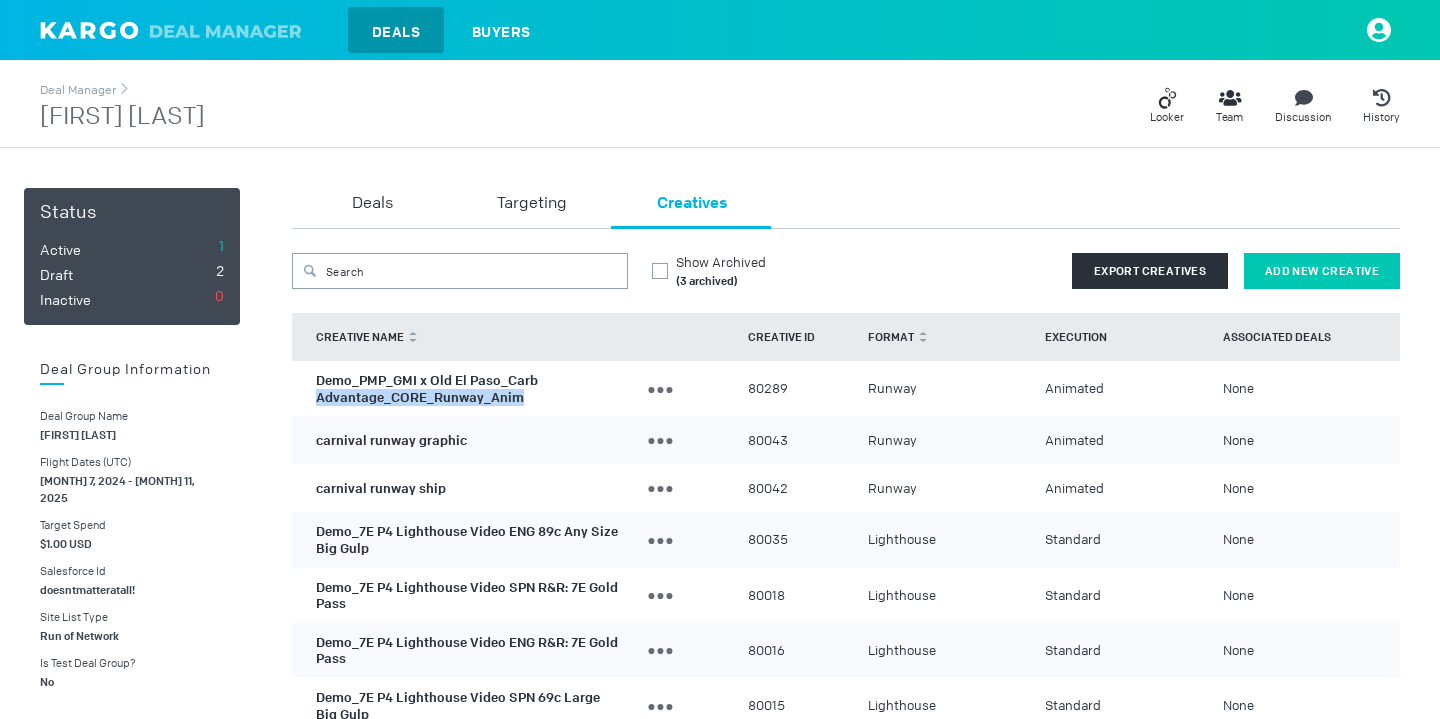 click on "Add New Creative" at bounding box center [1322, 271] 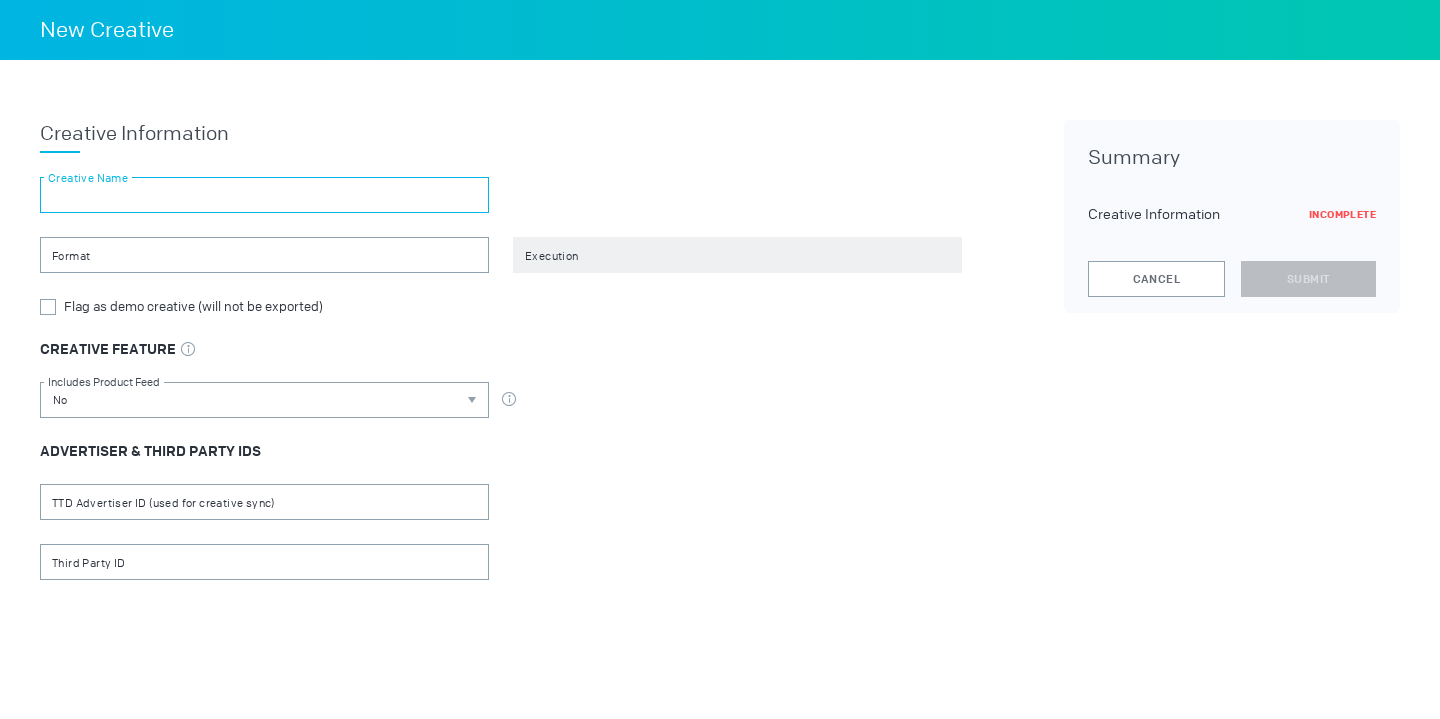 click at bounding box center (264, 195) 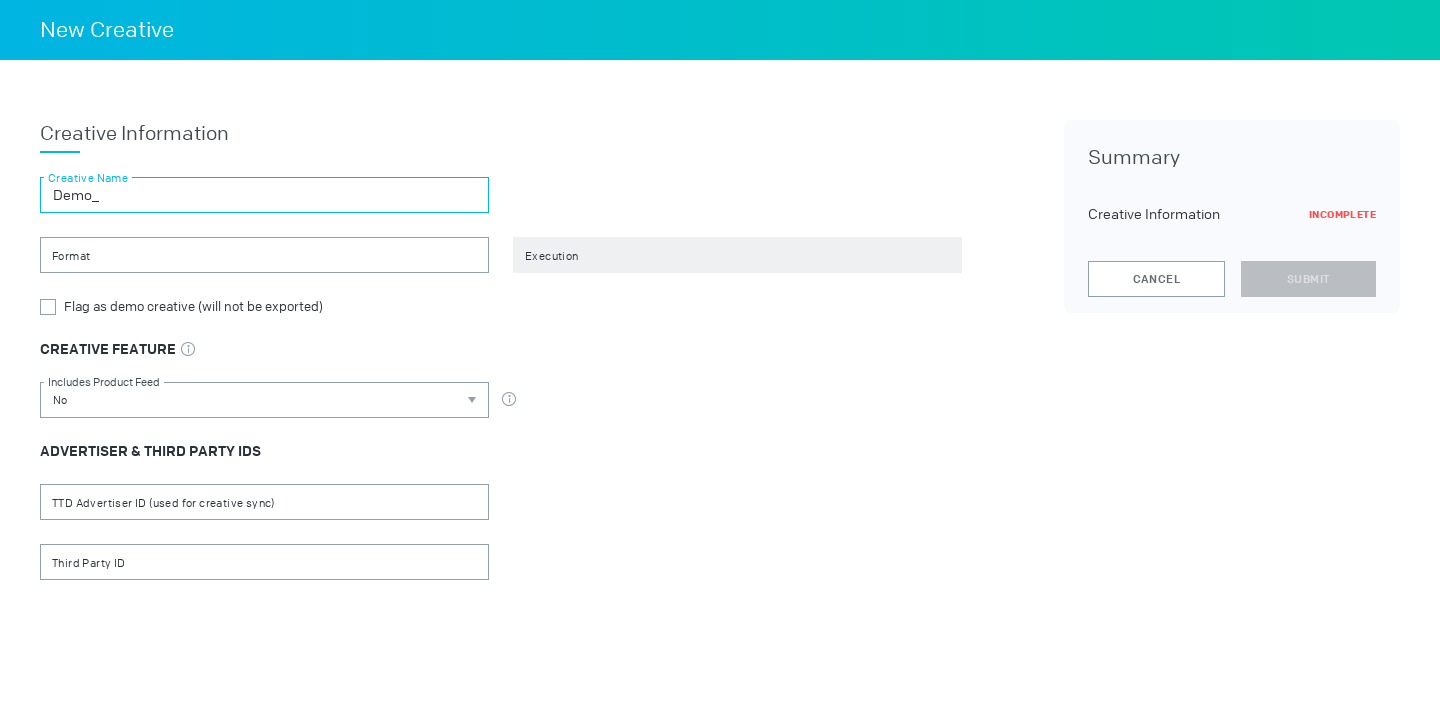 paste on "PMP_General Mills_Old El Paso FY26_Core_2H 2025" 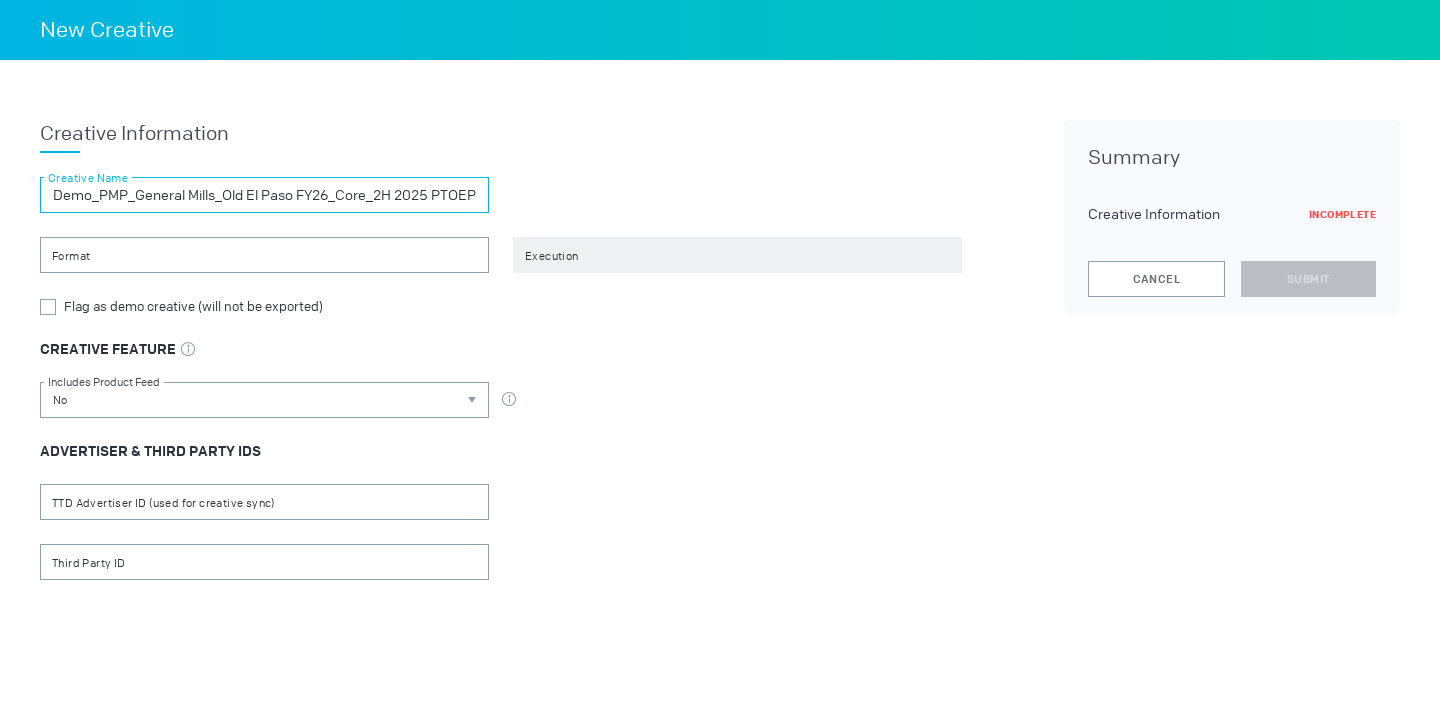 scroll, scrollTop: 0, scrollLeft: 2, axis: horizontal 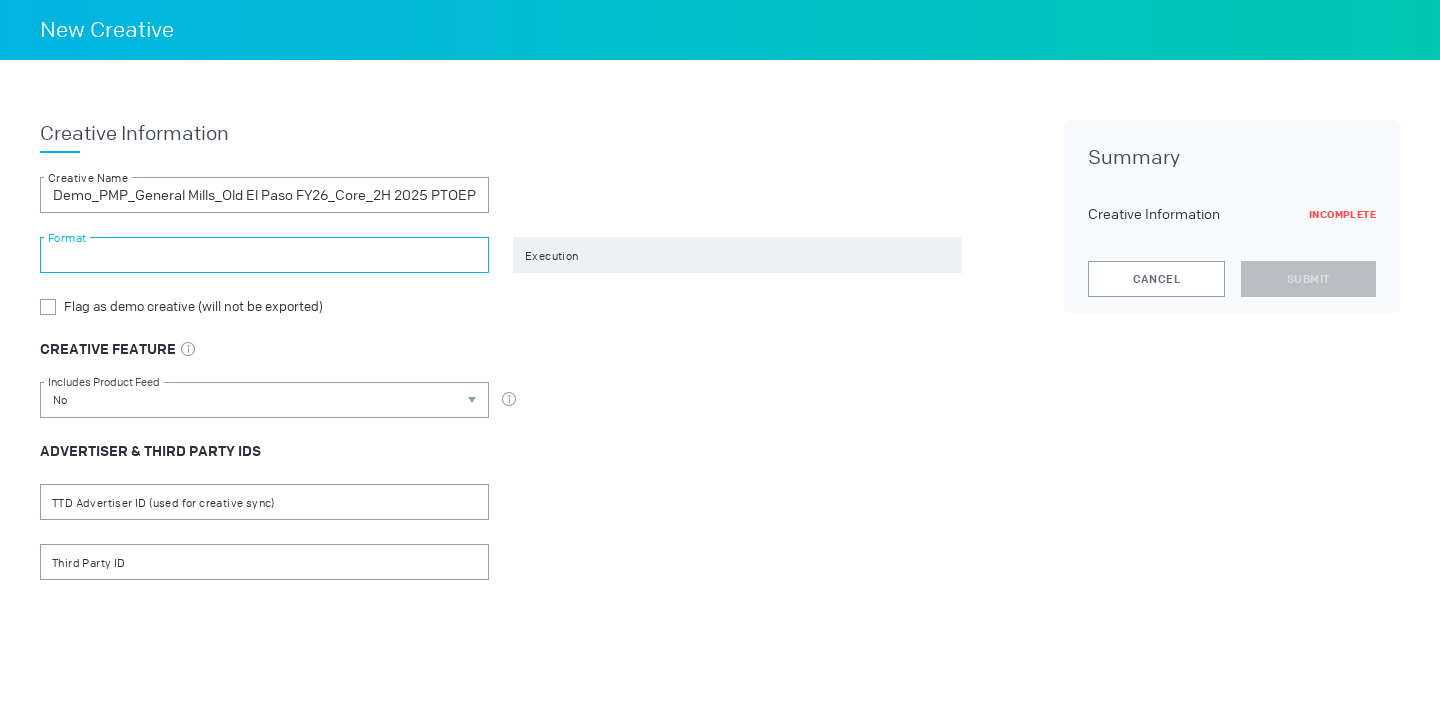 click at bounding box center (264, 255) 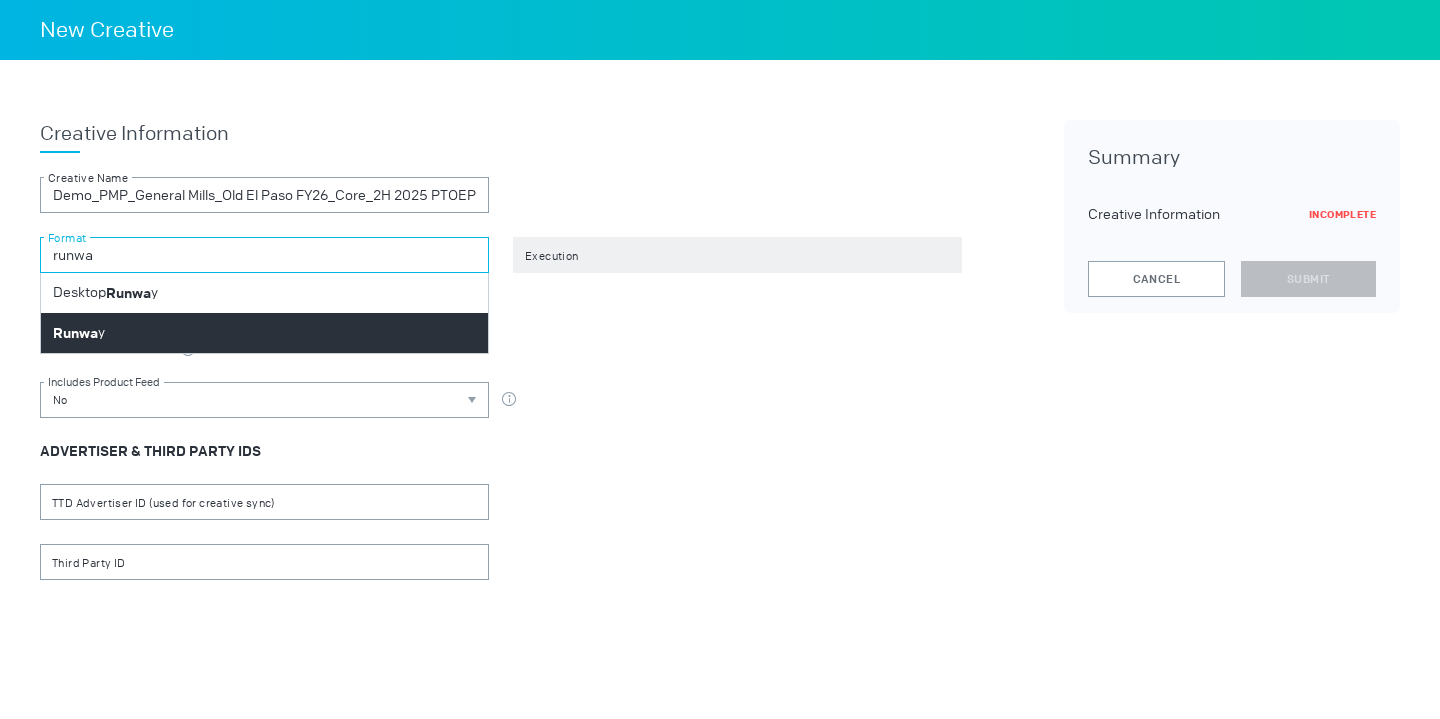 type on "runwa" 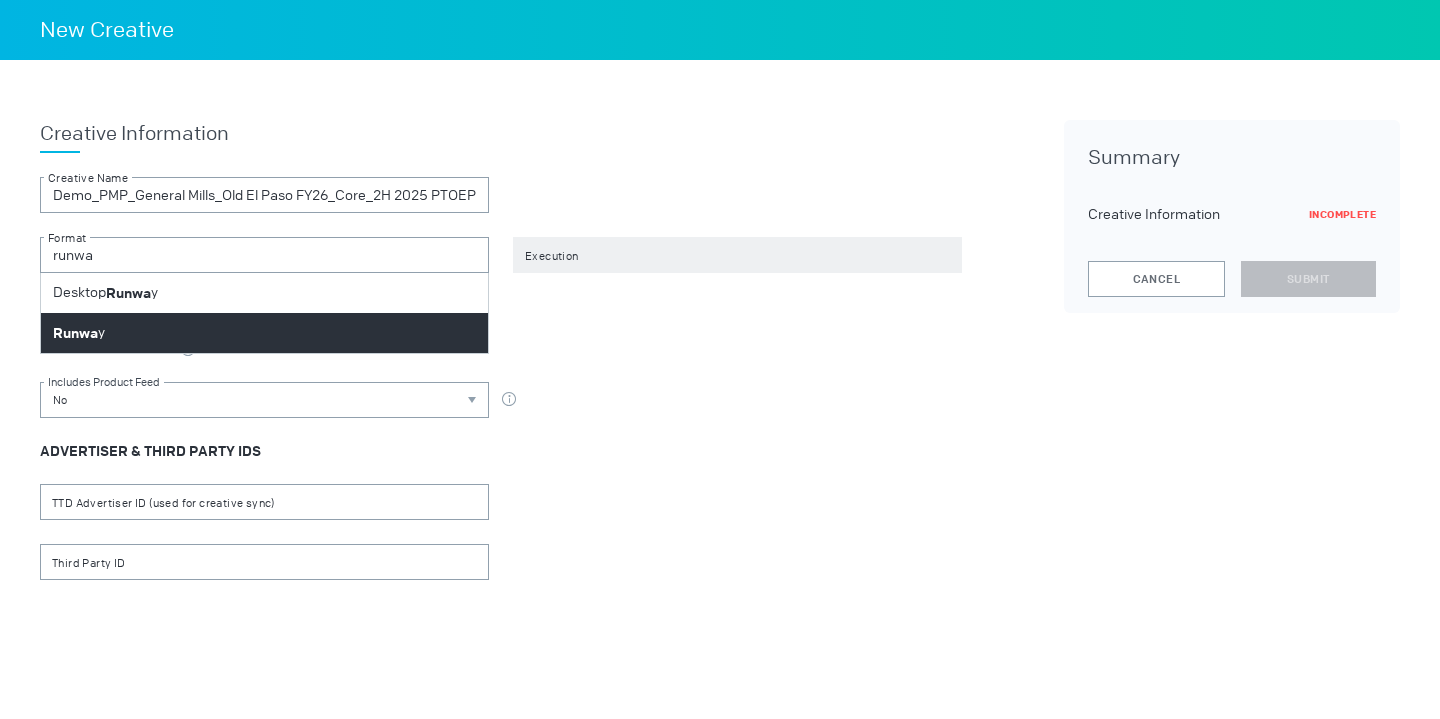 click on "Runwa y" at bounding box center (264, 333) 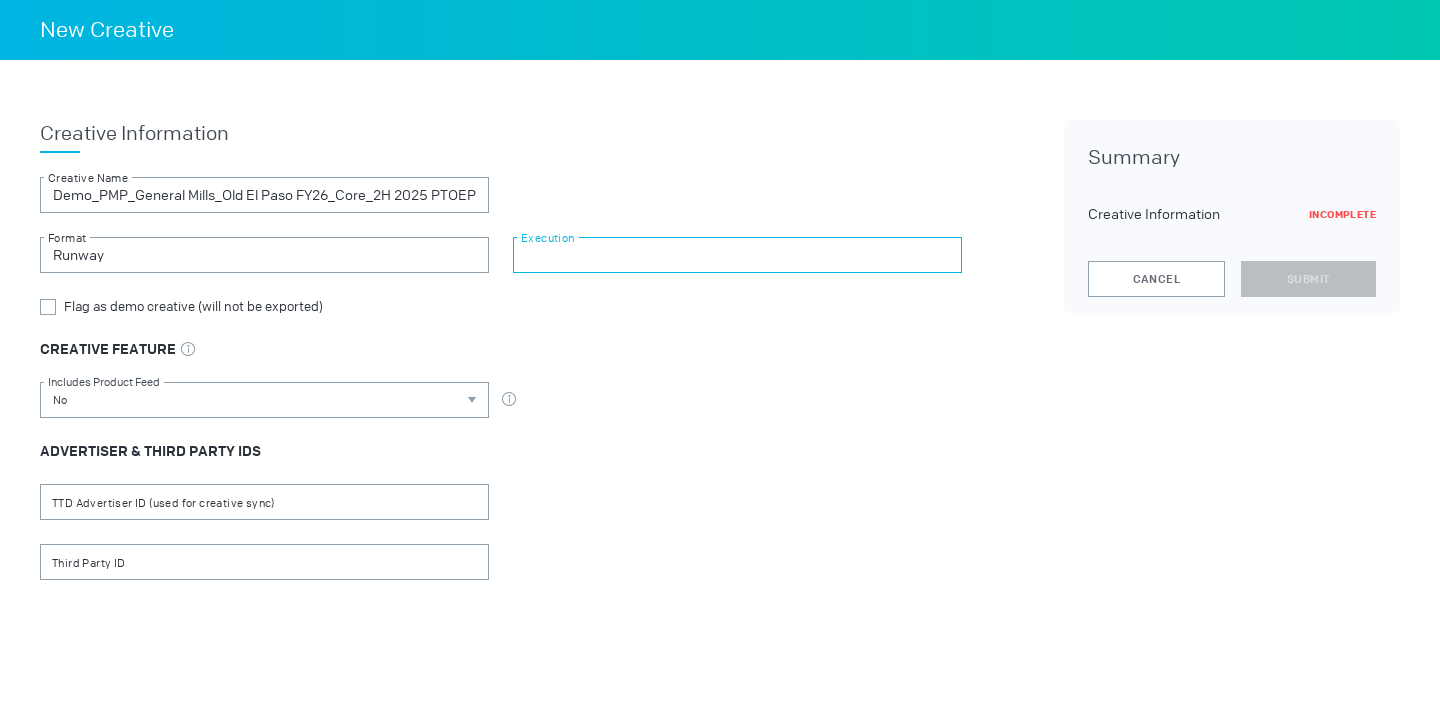 click at bounding box center (737, 255) 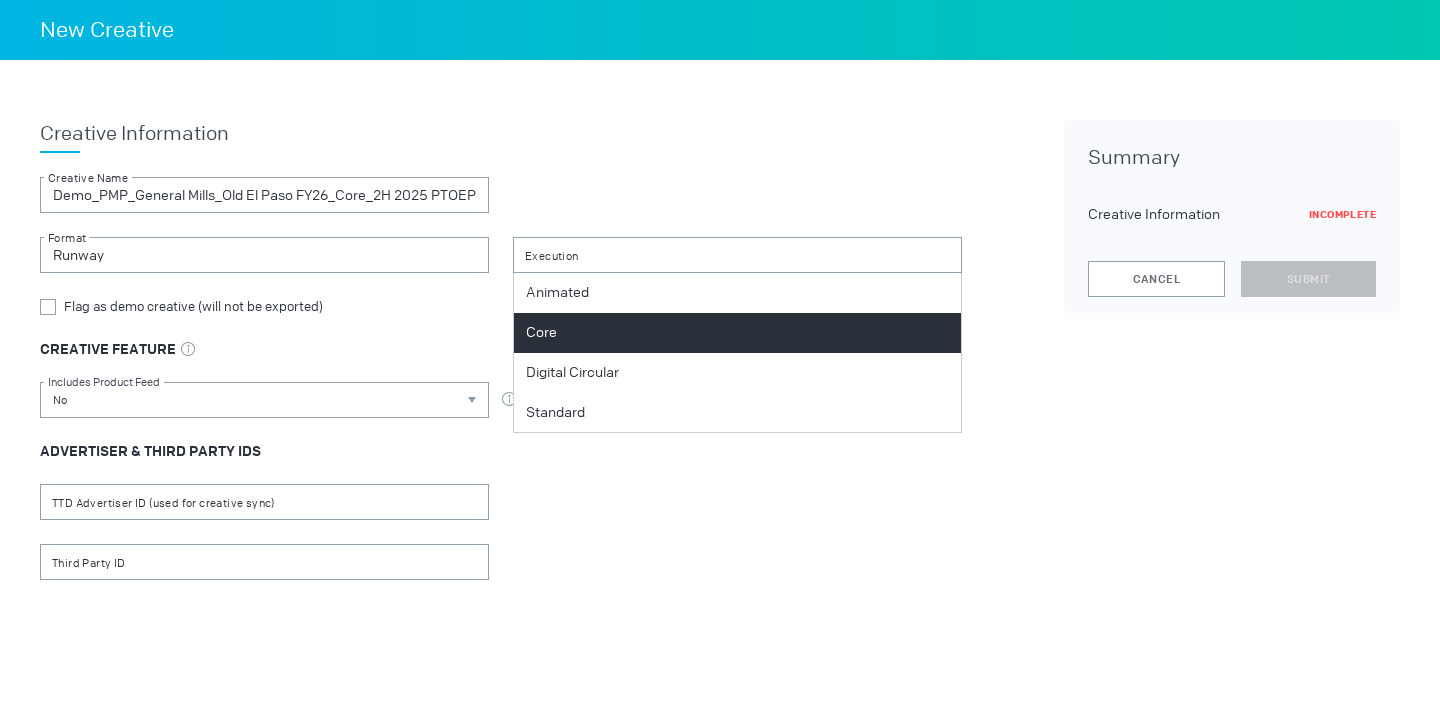 click on "Core" at bounding box center [541, 333] 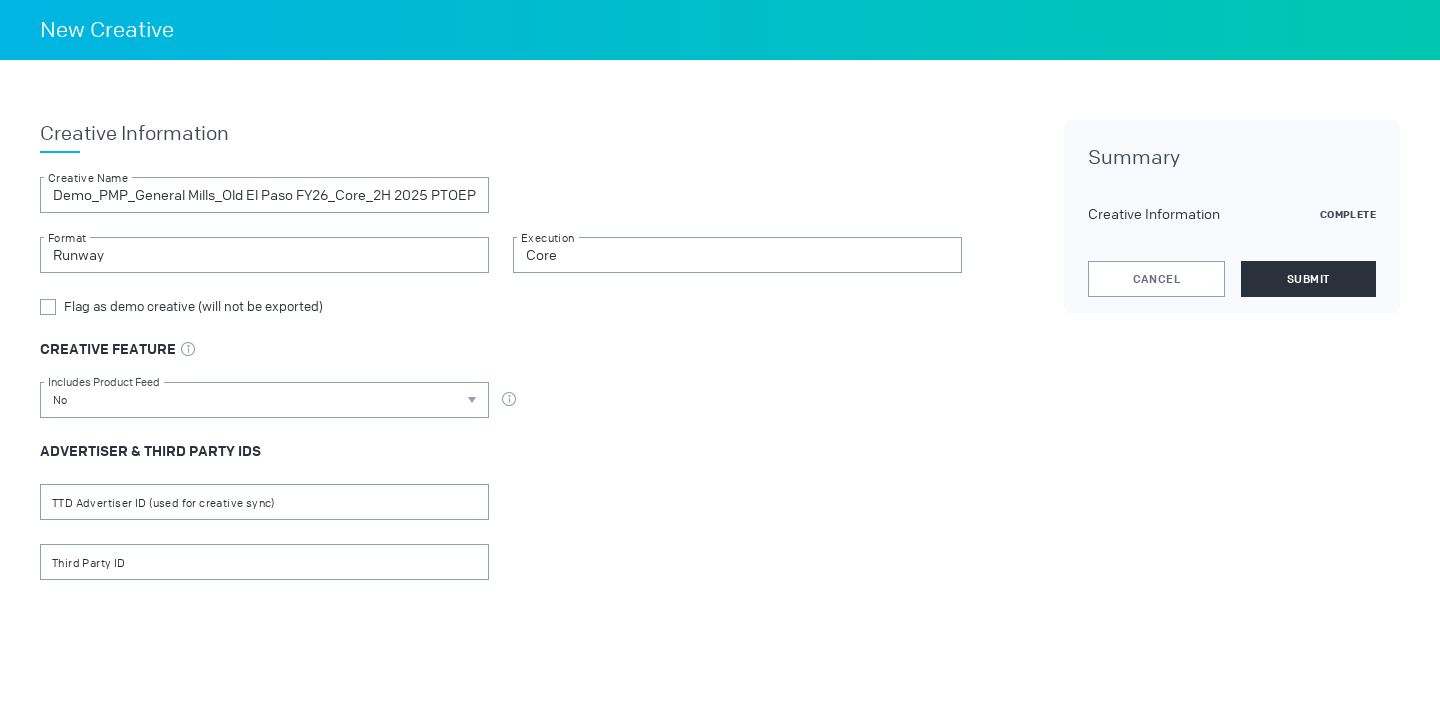 drag, startPoint x: 42, startPoint y: 308, endPoint x: 54, endPoint y: 314, distance: 13.416408 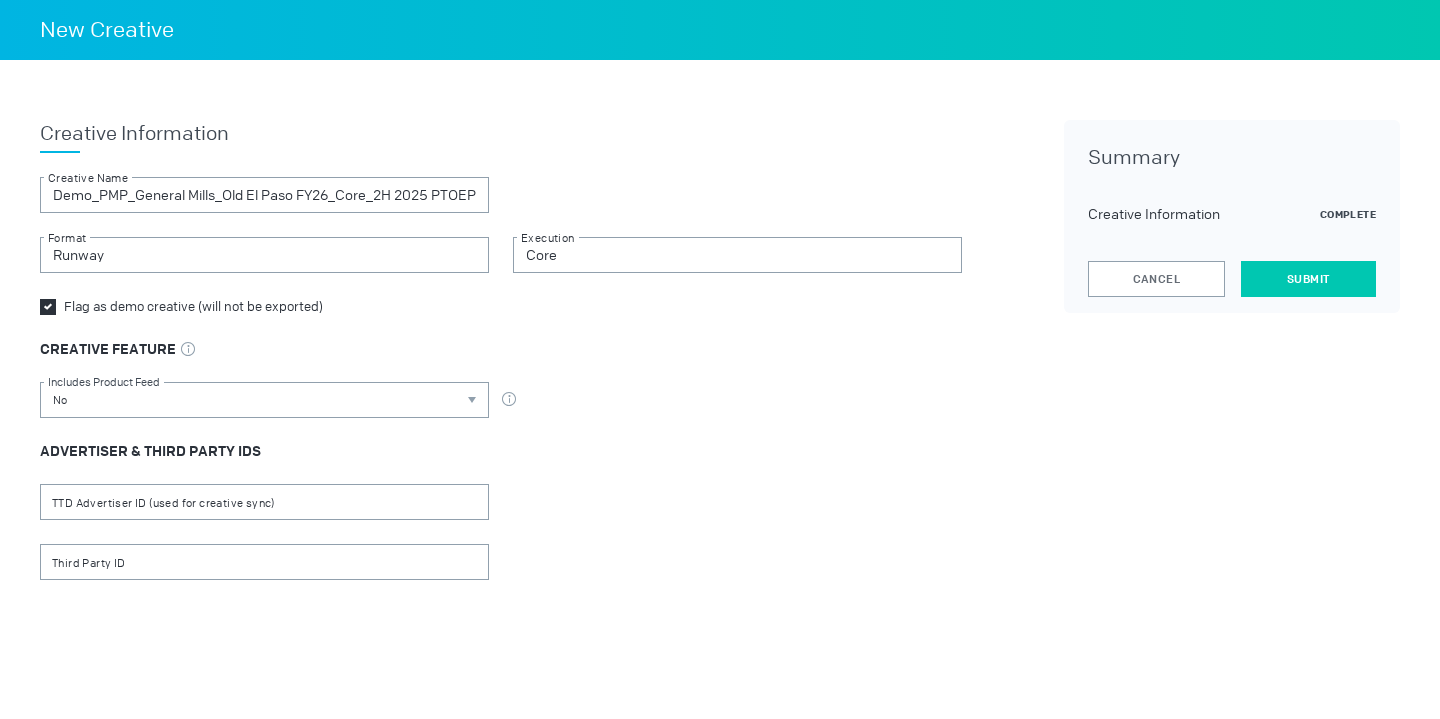 click on "Submit" at bounding box center (1308, 279) 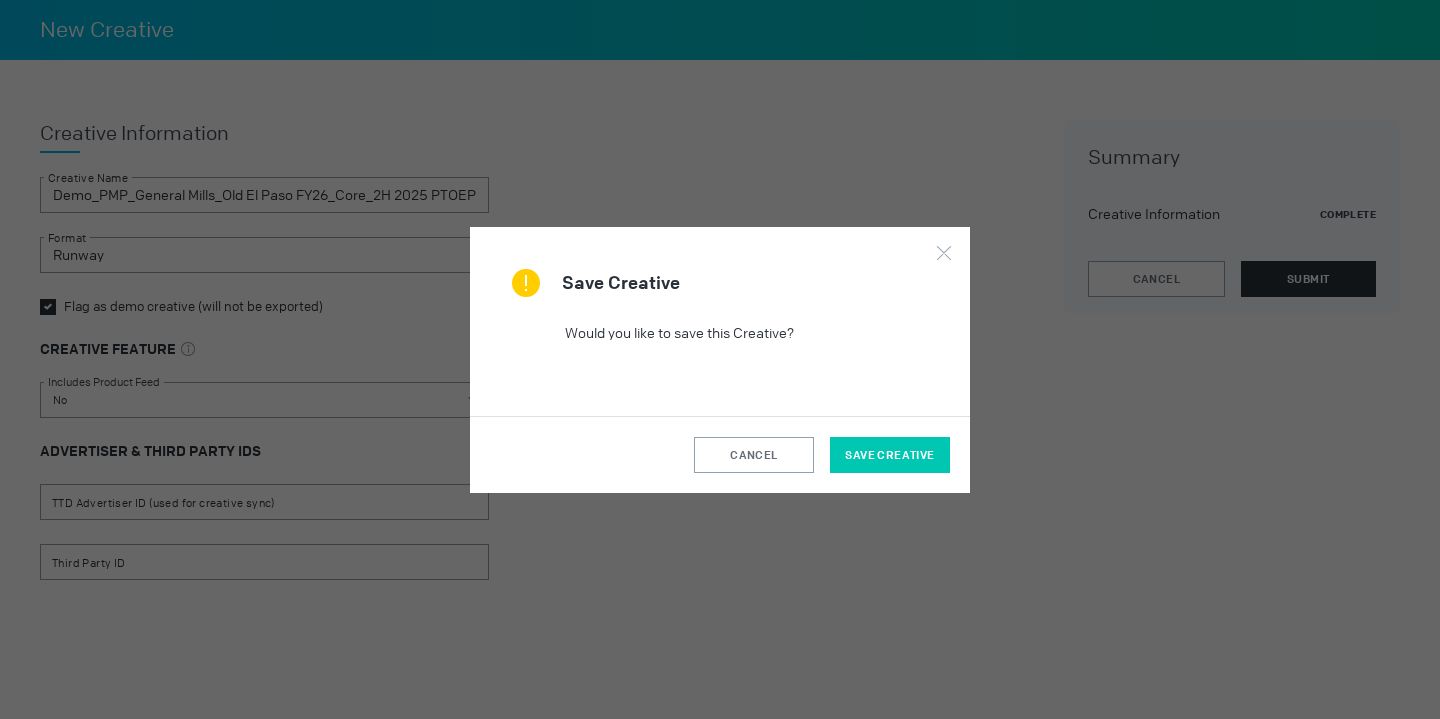 click on "Save Creative" at bounding box center (889, 455) 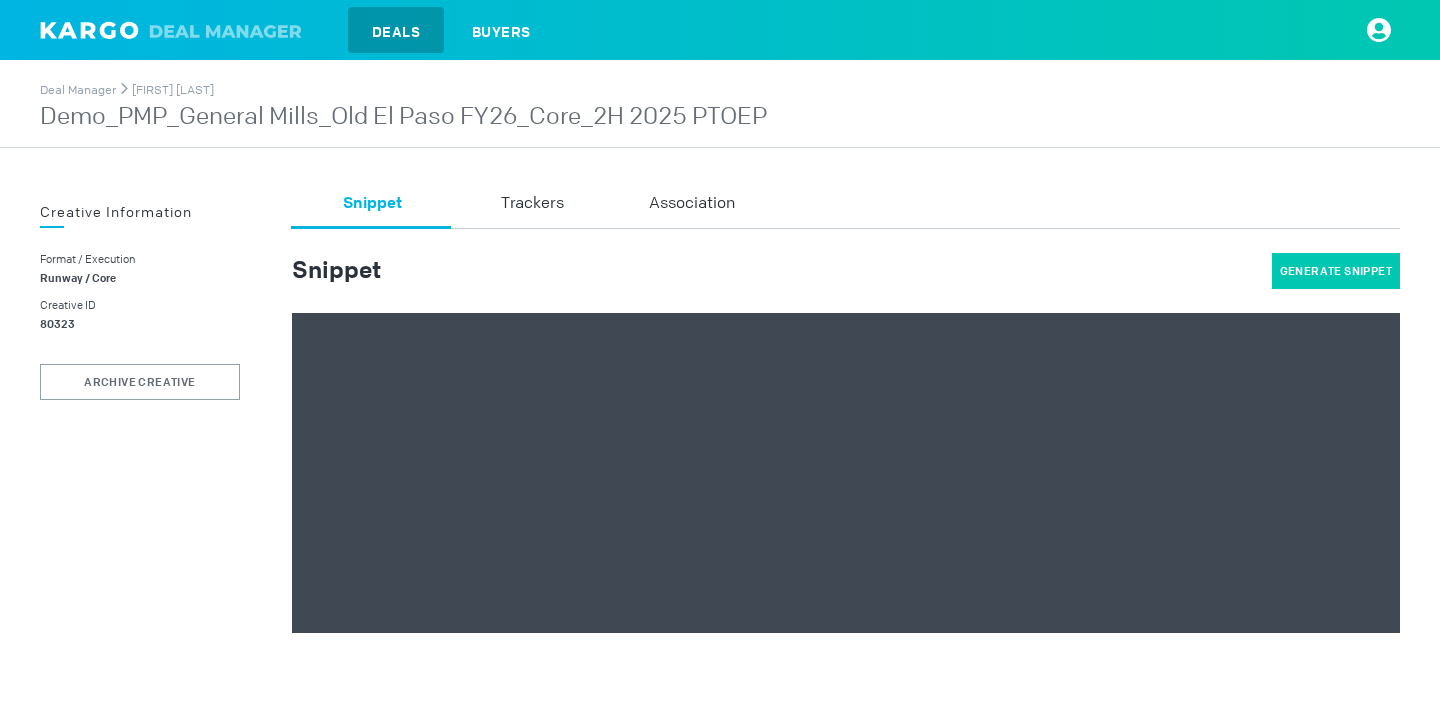 click on "Generate Snippet" at bounding box center (1336, 271) 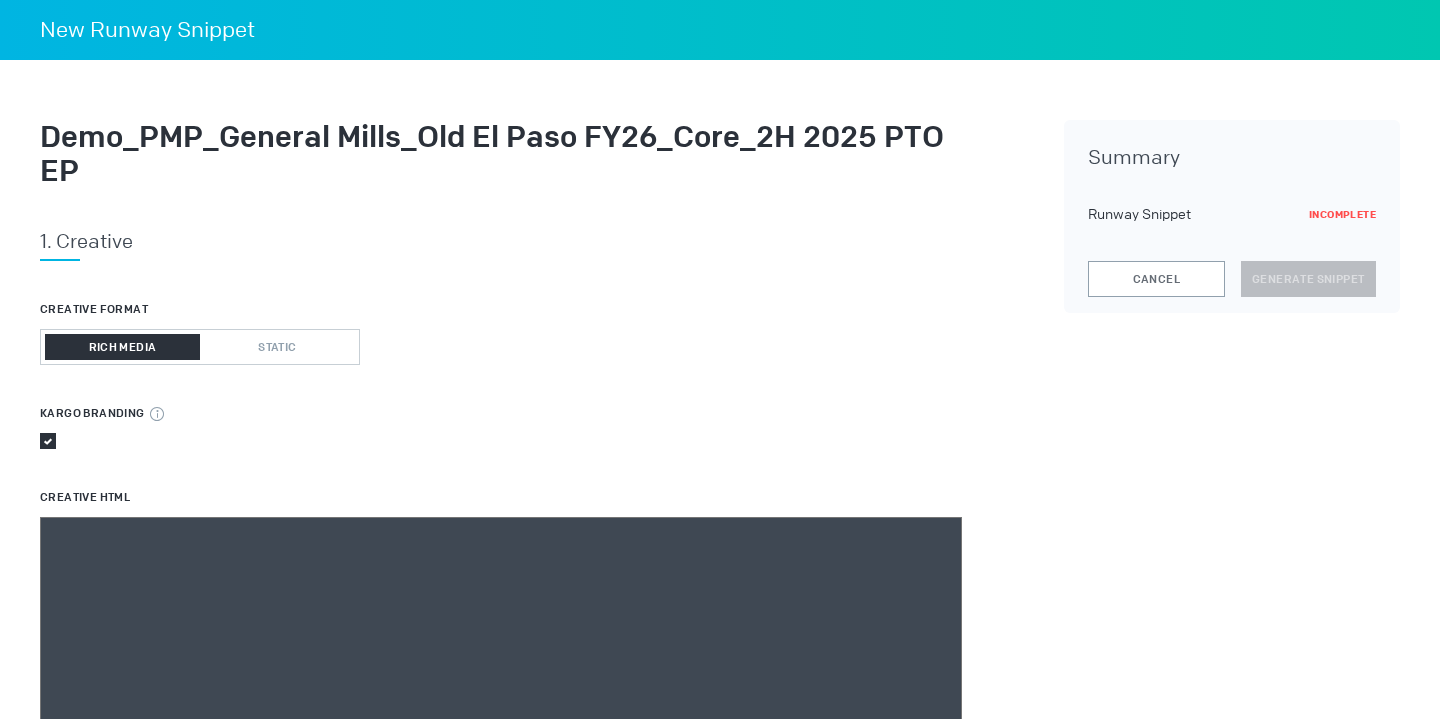 click at bounding box center (501, 797) 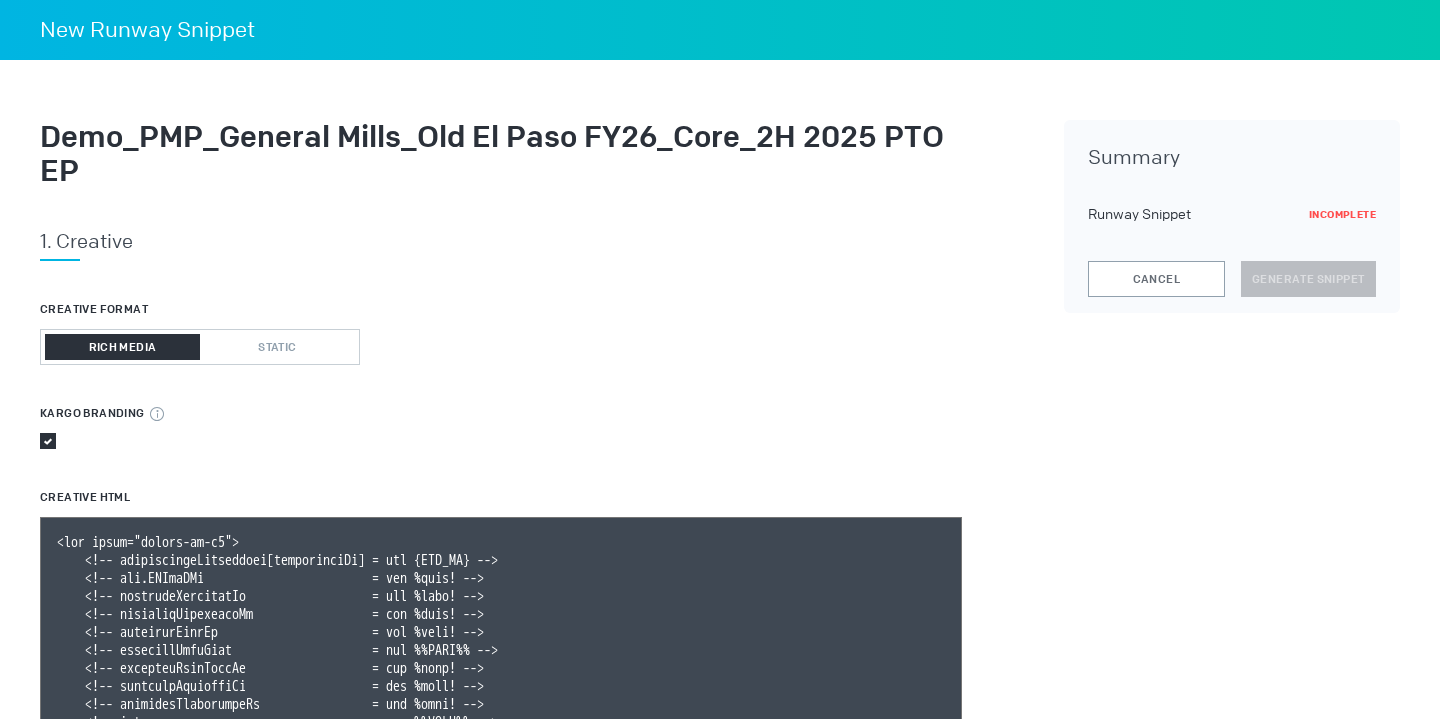 scroll, scrollTop: 234, scrollLeft: 0, axis: vertical 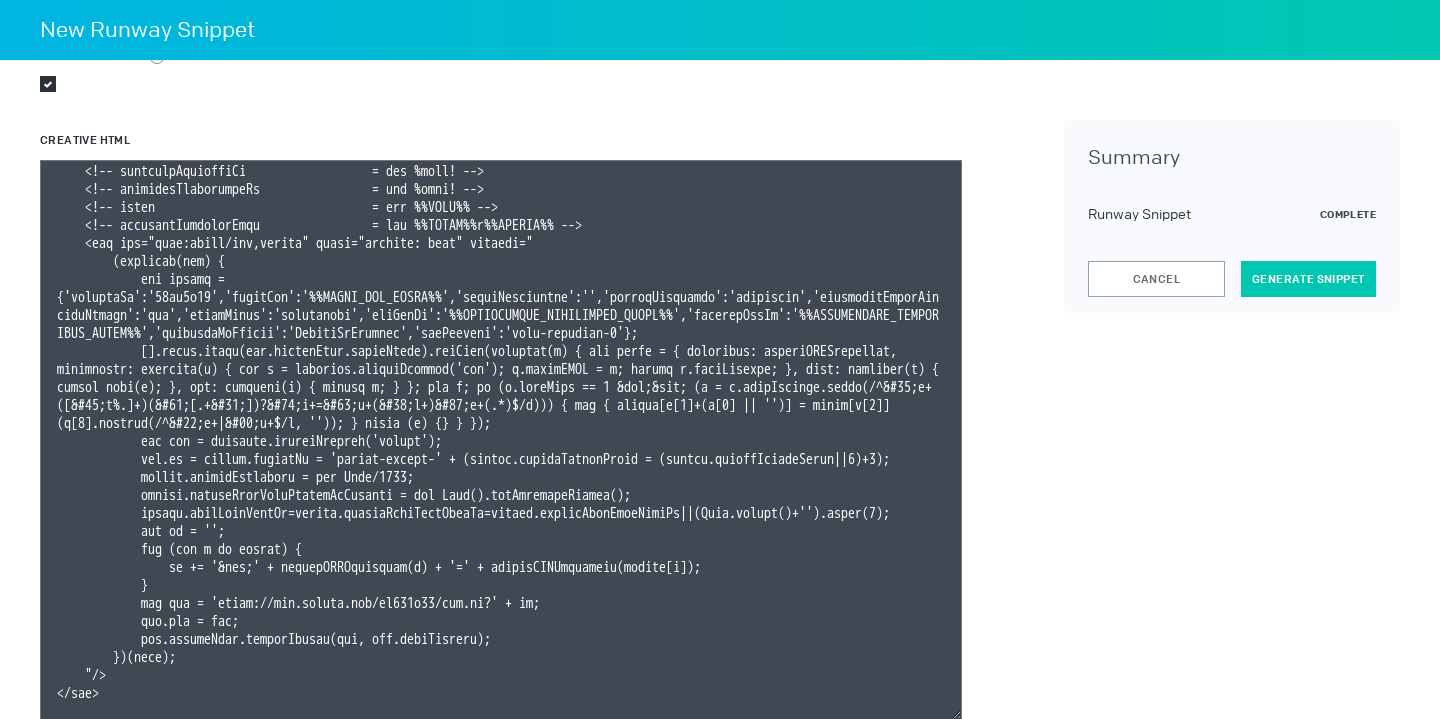 type on "<div class="celtra-ad-v3">
<!-- passthroughParameters[impressionId] = raw {IMP_ID} -->
<!-- eas.JWVjaWQh                        = raw %ecid! -->
<!-- externalCreativeId                  = raw %ecid! -->
<!-- externalPlacementId                 = raw %epid! -->
<!-- externalSiteId                      = raw %esid! -->
<!-- externalSiteName                    = raw %%SITE%% -->
<!-- externalLineItemId                  = raw %eaid! -->
<!-- externalCampaignId                  = raw %ebuy! -->
<!-- externalAdvertiserId                = raw %eadv! -->
<!-- coppa                               = raw %%TFCD%% -->
<!-- externalCreativeSize                = raw %%WIDTH%%x%%HEIGHT%% -->
<img src="data:image/png,celtra" style="display: none" onerror="
(function(img) {
var params = {'accountId':'13be8f66','clickUrl':'%%CLICK_URL_UNESC%%','widthBreakpoint':'','expandDirection':'undefined','preferredClickThroughWindow':'new','clickEvent':'advertiser','io..." 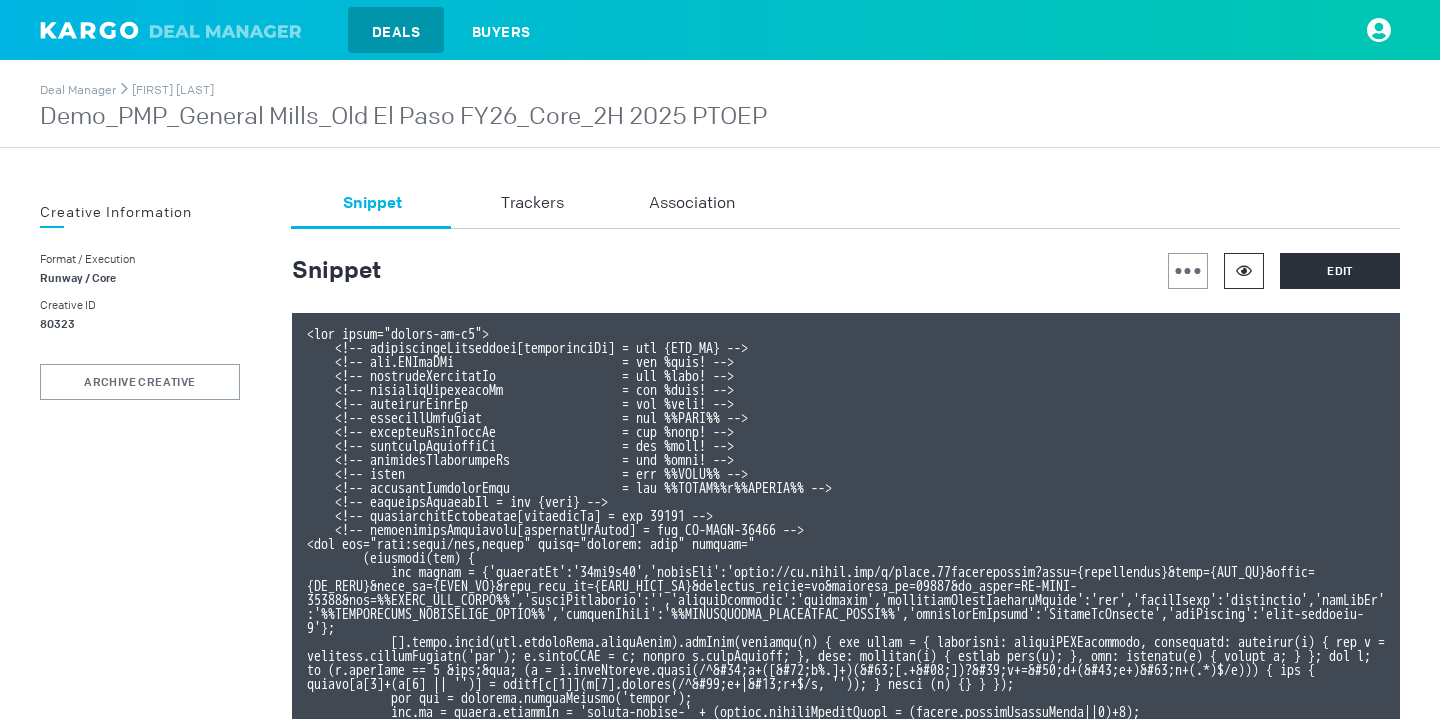 click at bounding box center [1244, 271] 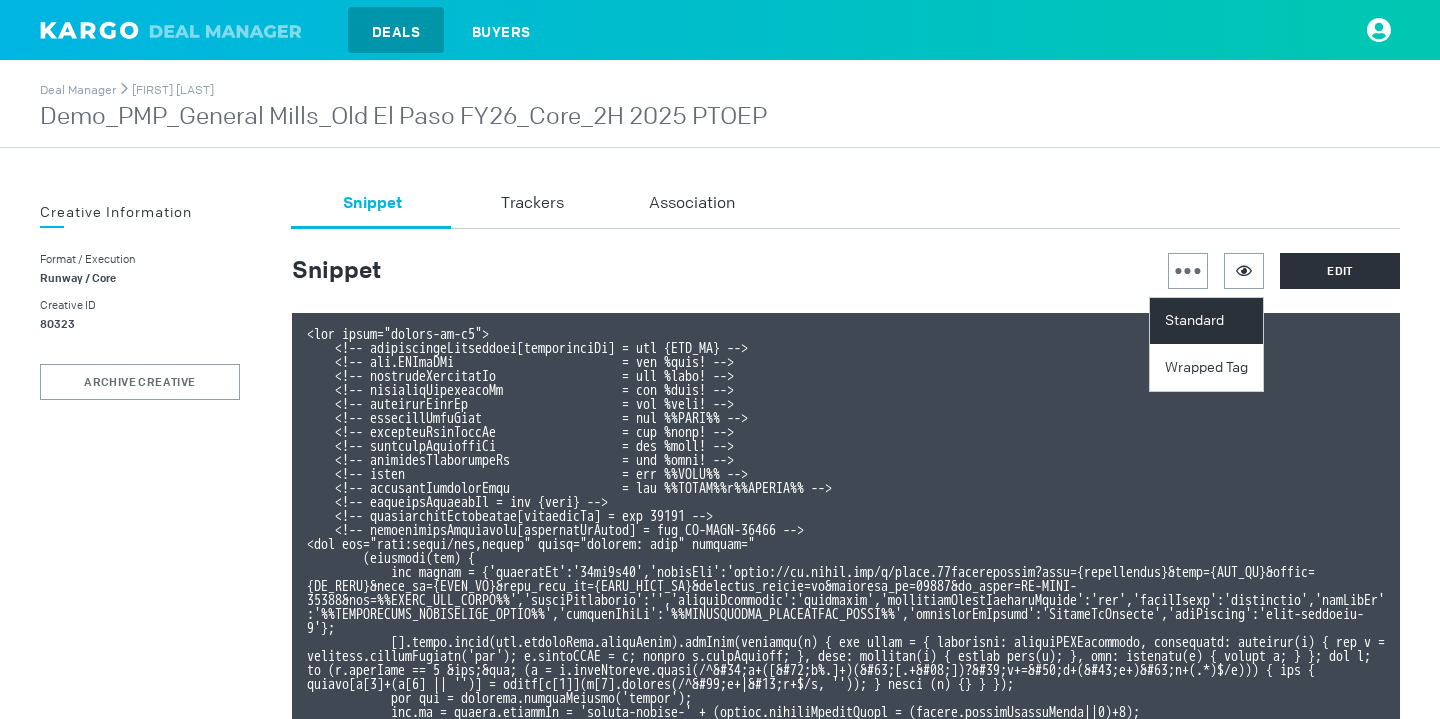 click on "Standard" at bounding box center [1209, 321] 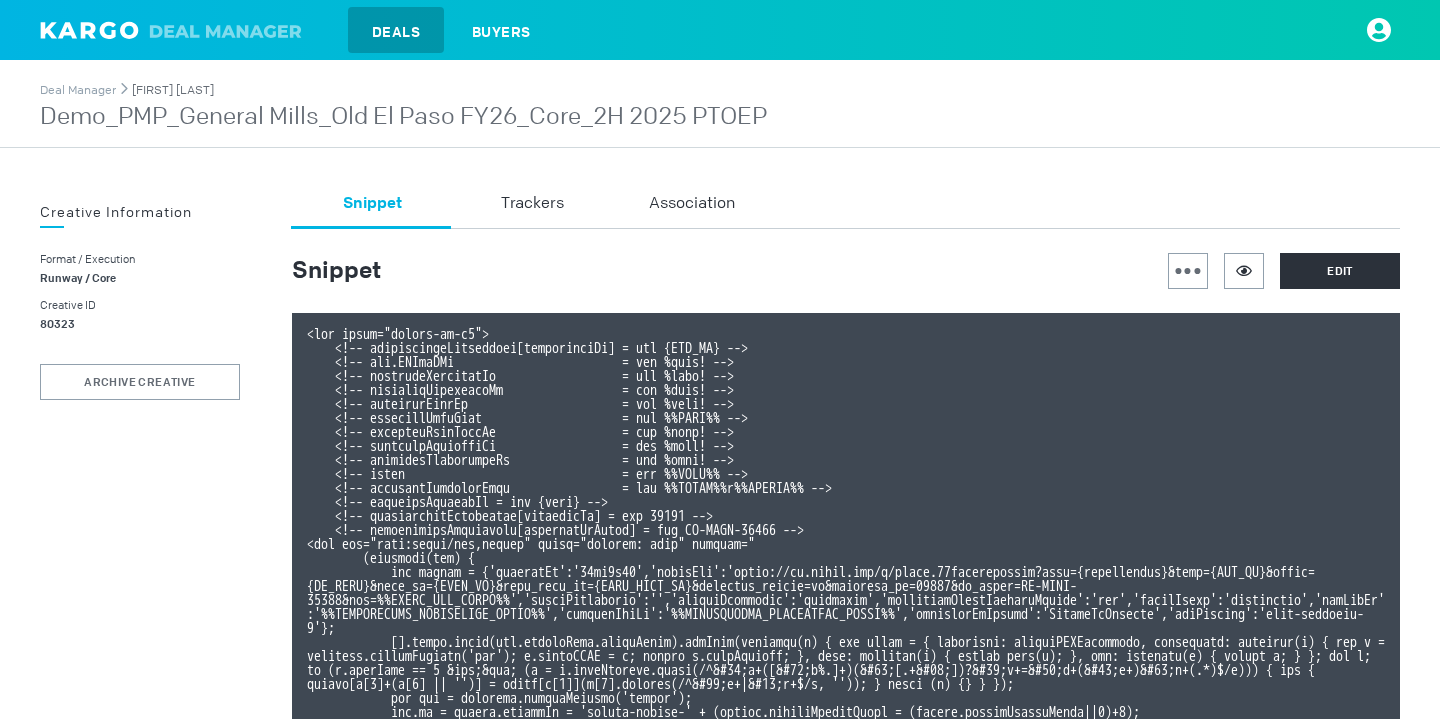 click on "[FIRST] [LAST]" at bounding box center [173, 90] 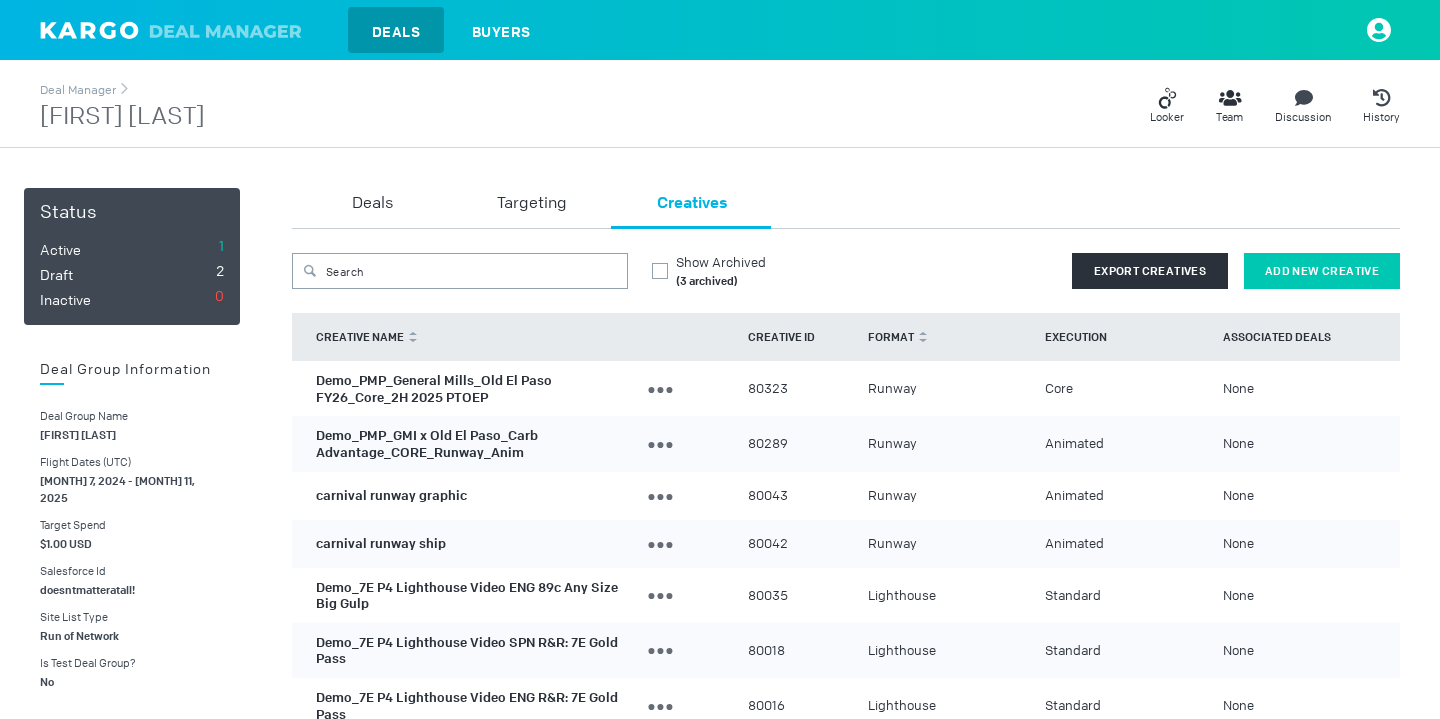 click on "Add New Creative" at bounding box center [1322, 271] 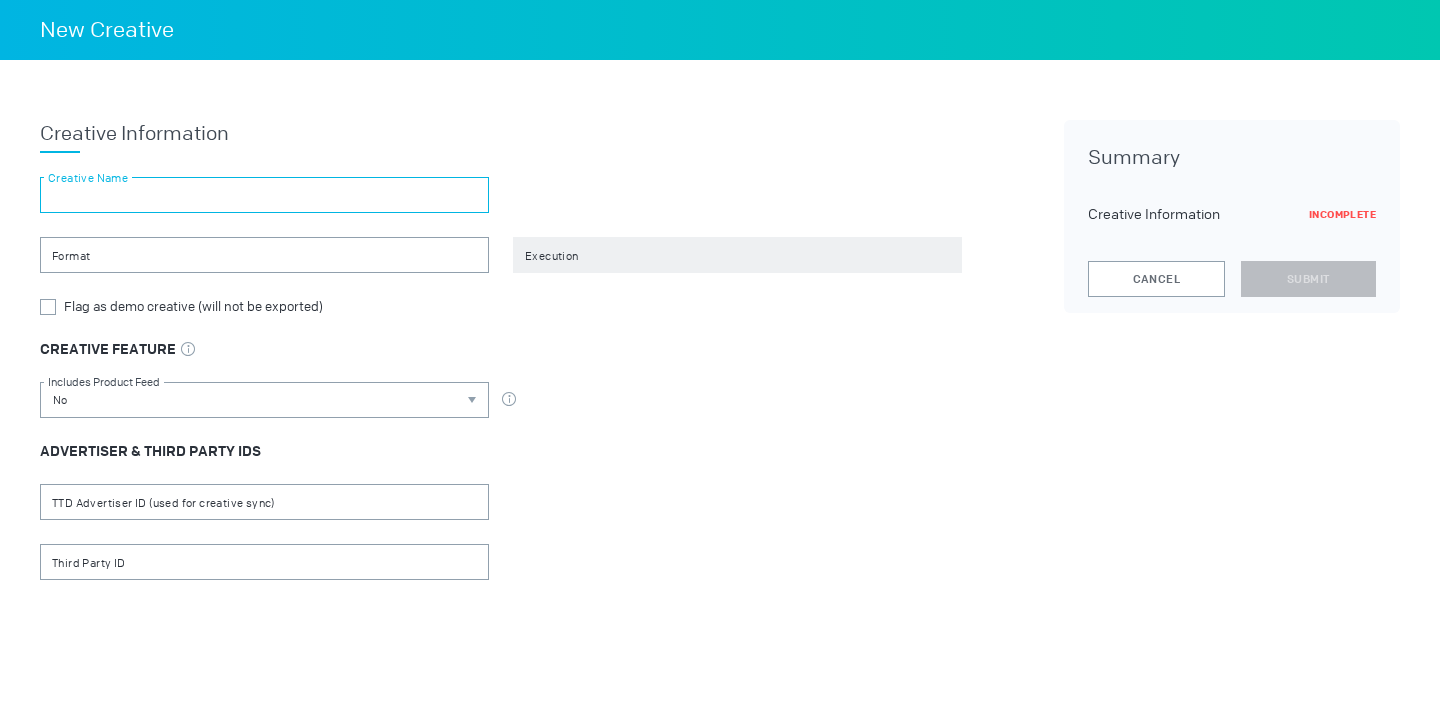 click at bounding box center [264, 195] 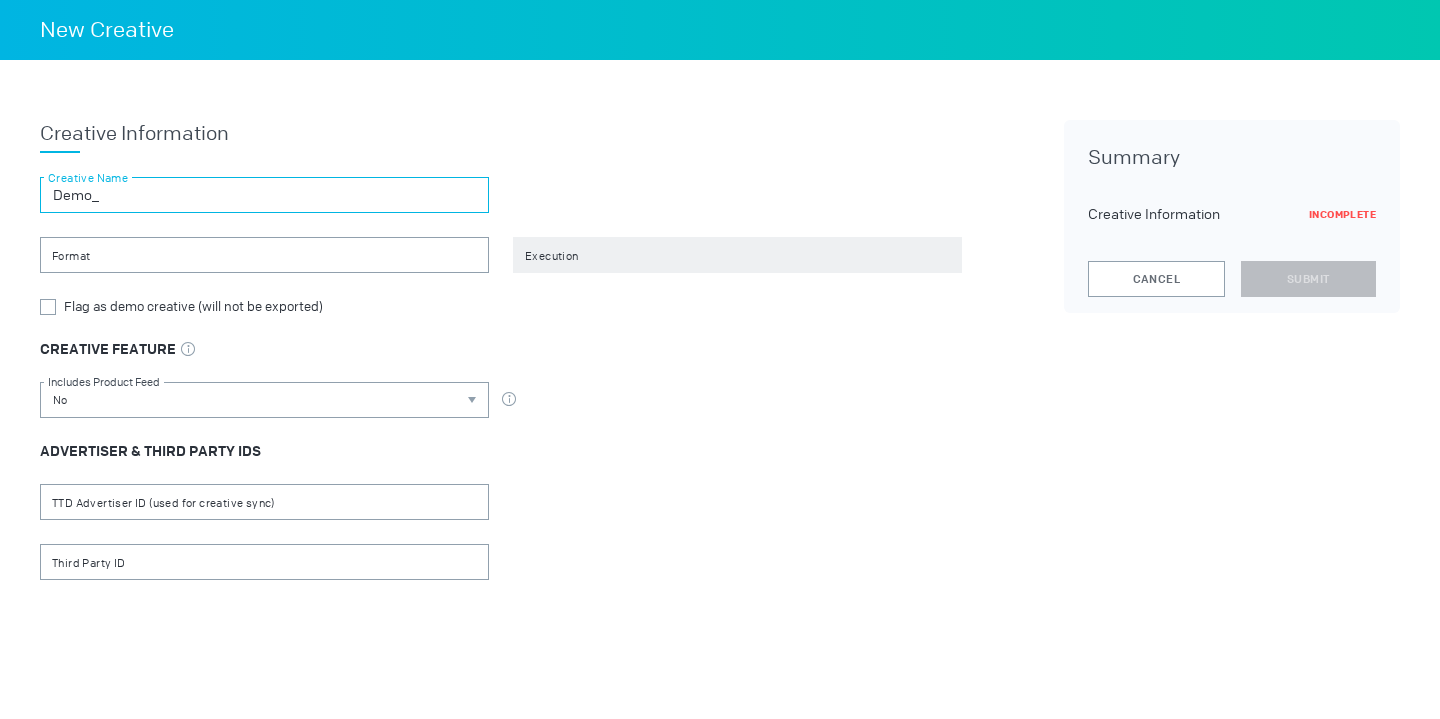 paste on "https://demo.kargo.com/dm/preview/71d17987-21a1-4be9-98c9-030d8dc4b587?id=80323&view=mobile" 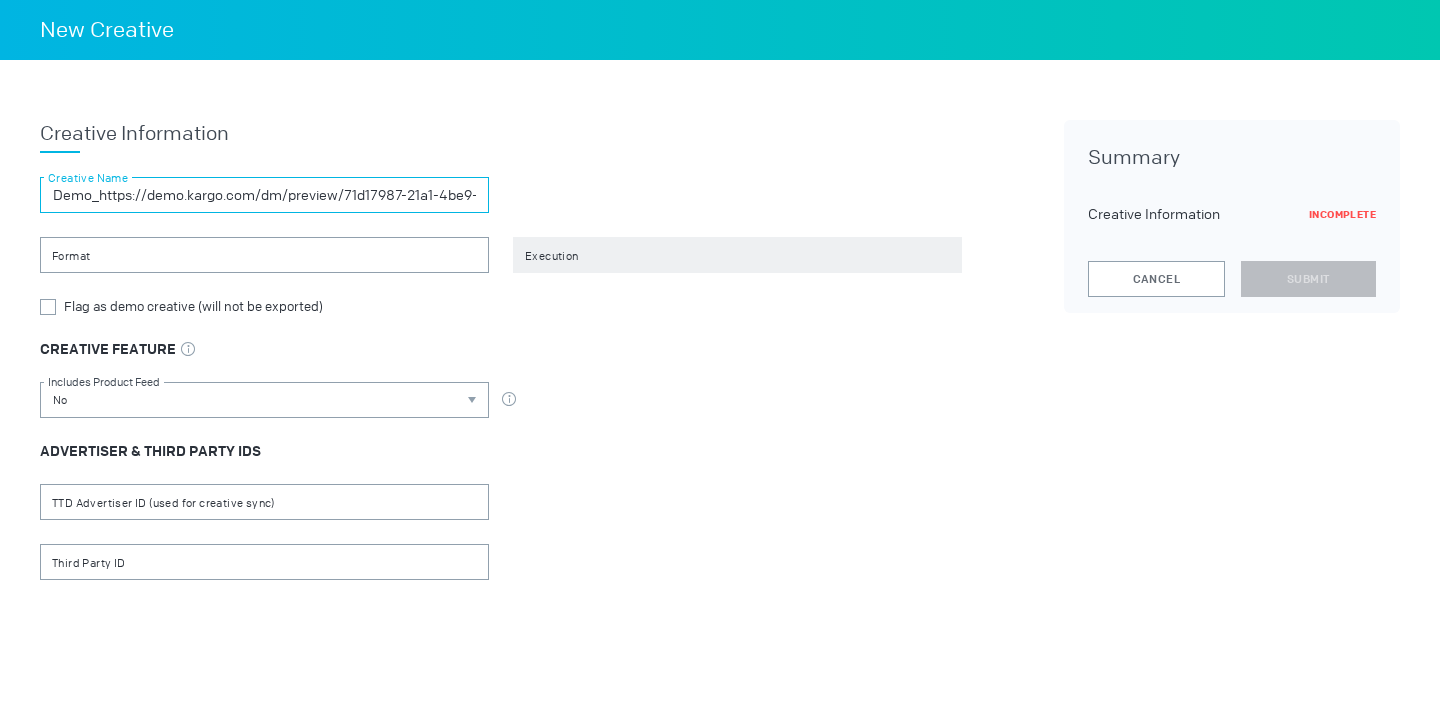 scroll, scrollTop: 0, scrollLeft: 299, axis: horizontal 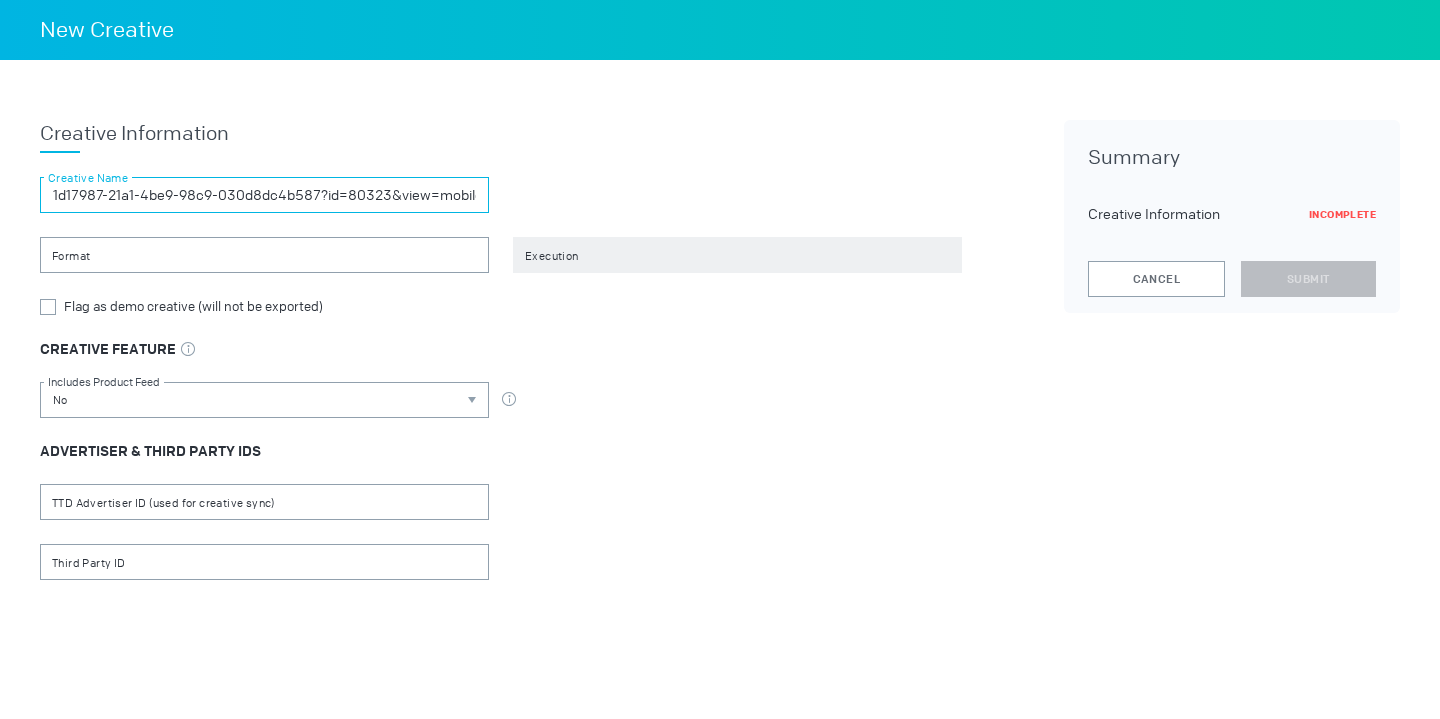 click on "Demo_https://demo.kargo.com/dm/preview/71d17987-21a1-4be9-98c9-030d8dc4b587?id=80323&view=mobile" at bounding box center [264, 195] 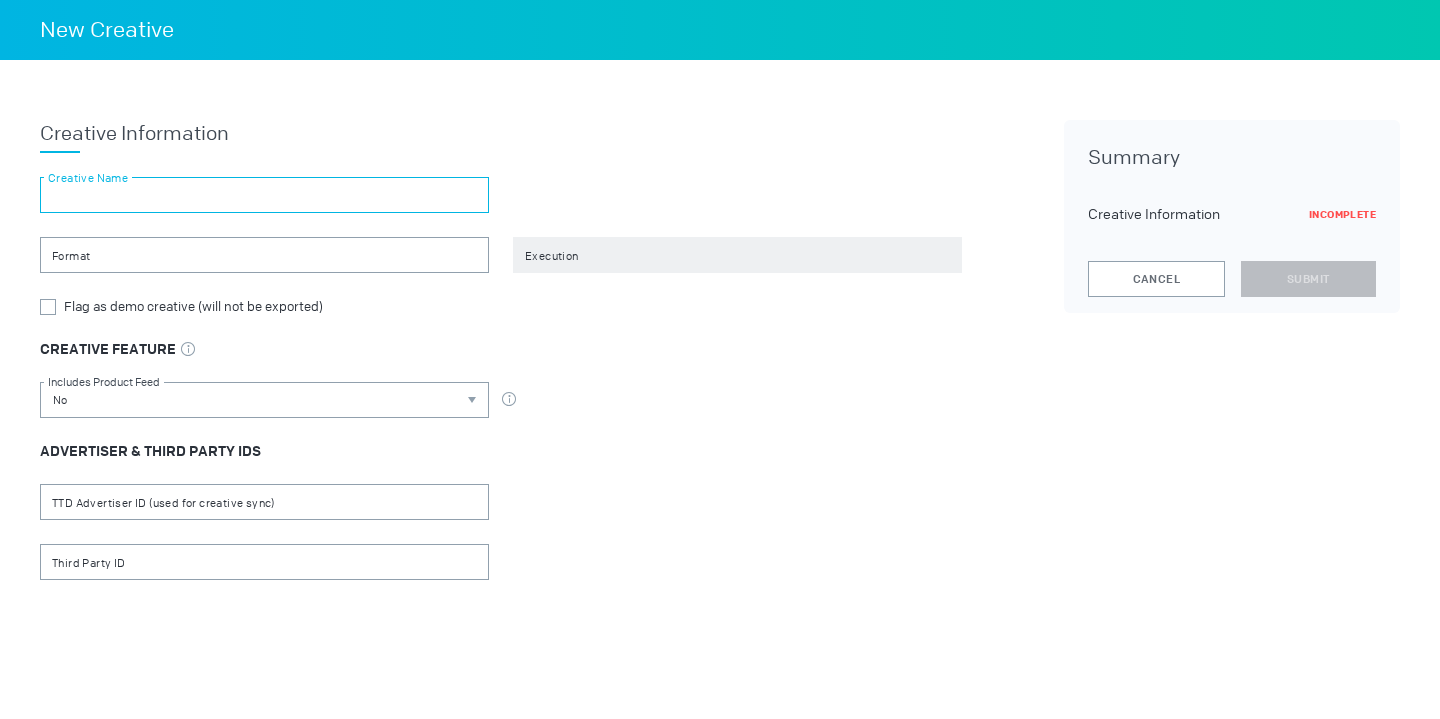 scroll, scrollTop: 0, scrollLeft: 0, axis: both 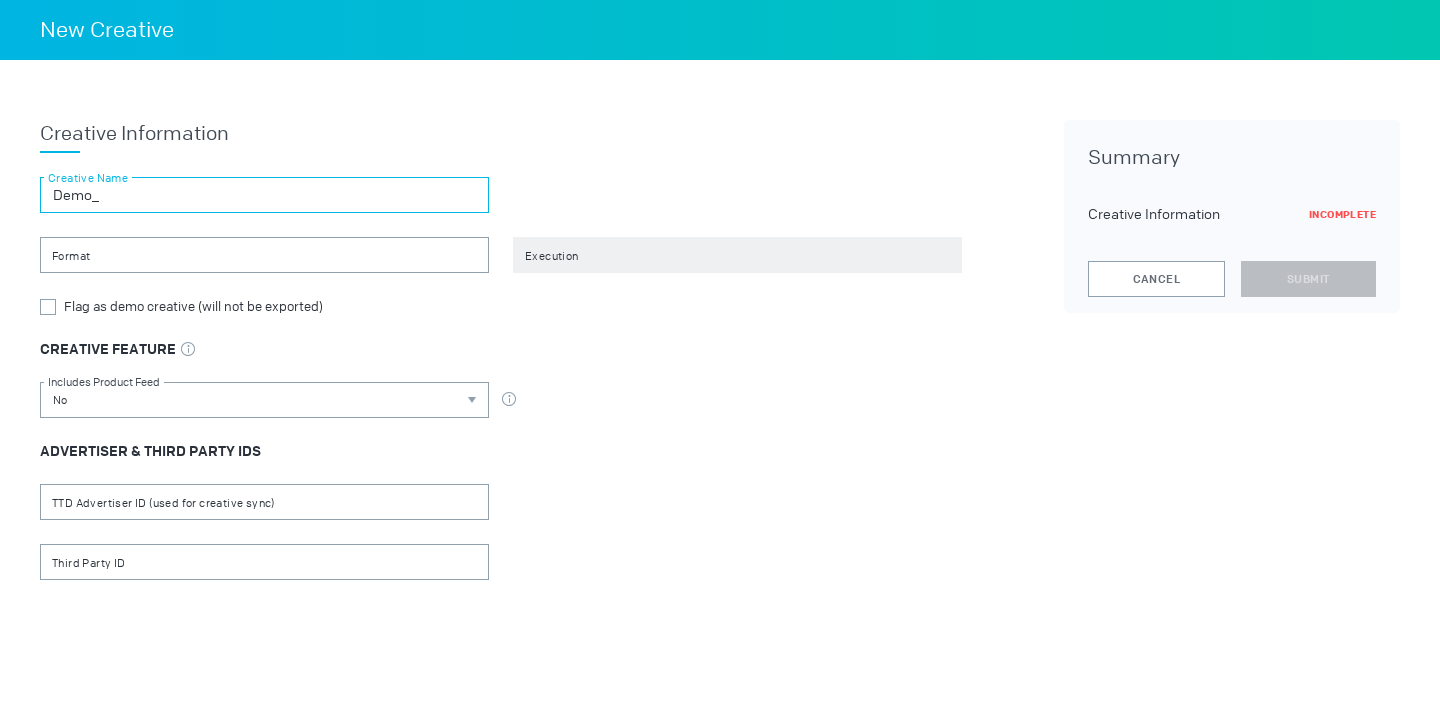 paste on "demo_PMP_General Mills_Old El Paso FY26_Core_2H 2025 PTOEP" 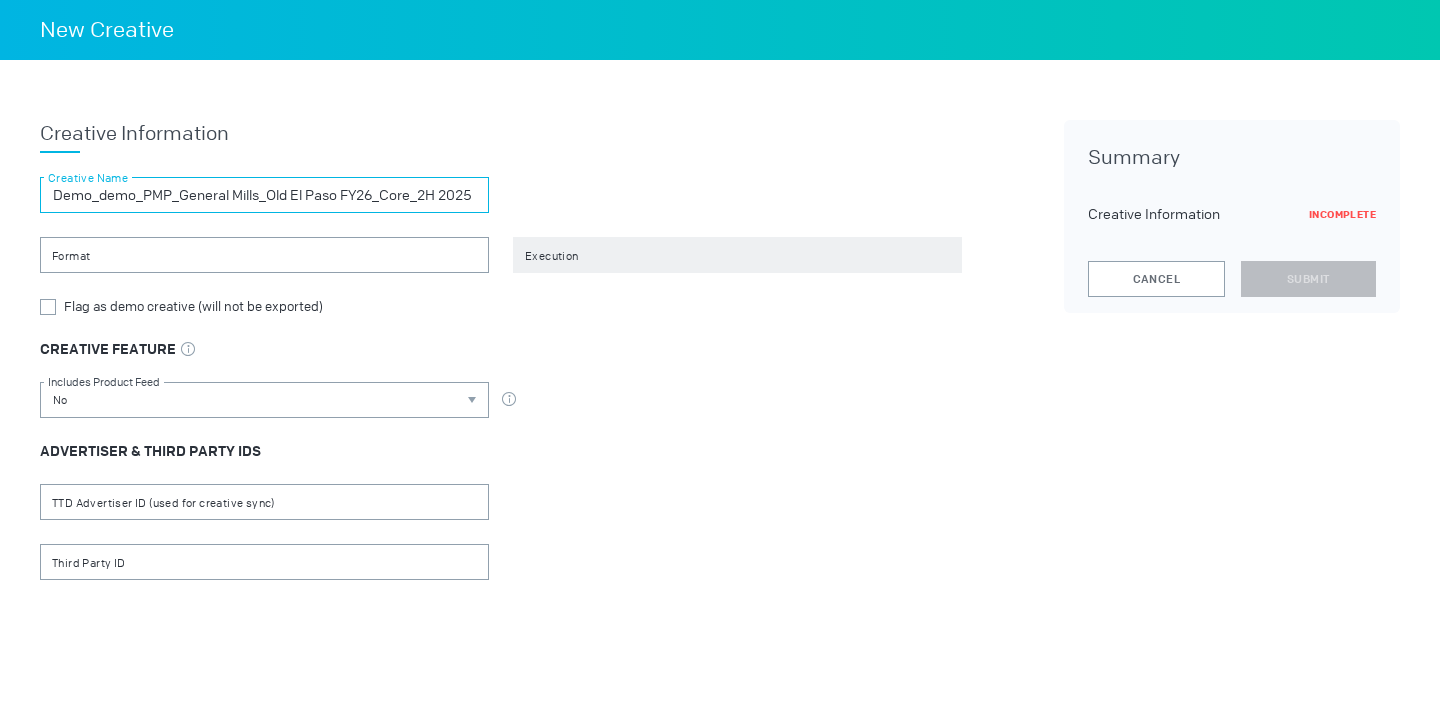 scroll, scrollTop: 0, scrollLeft: 46, axis: horizontal 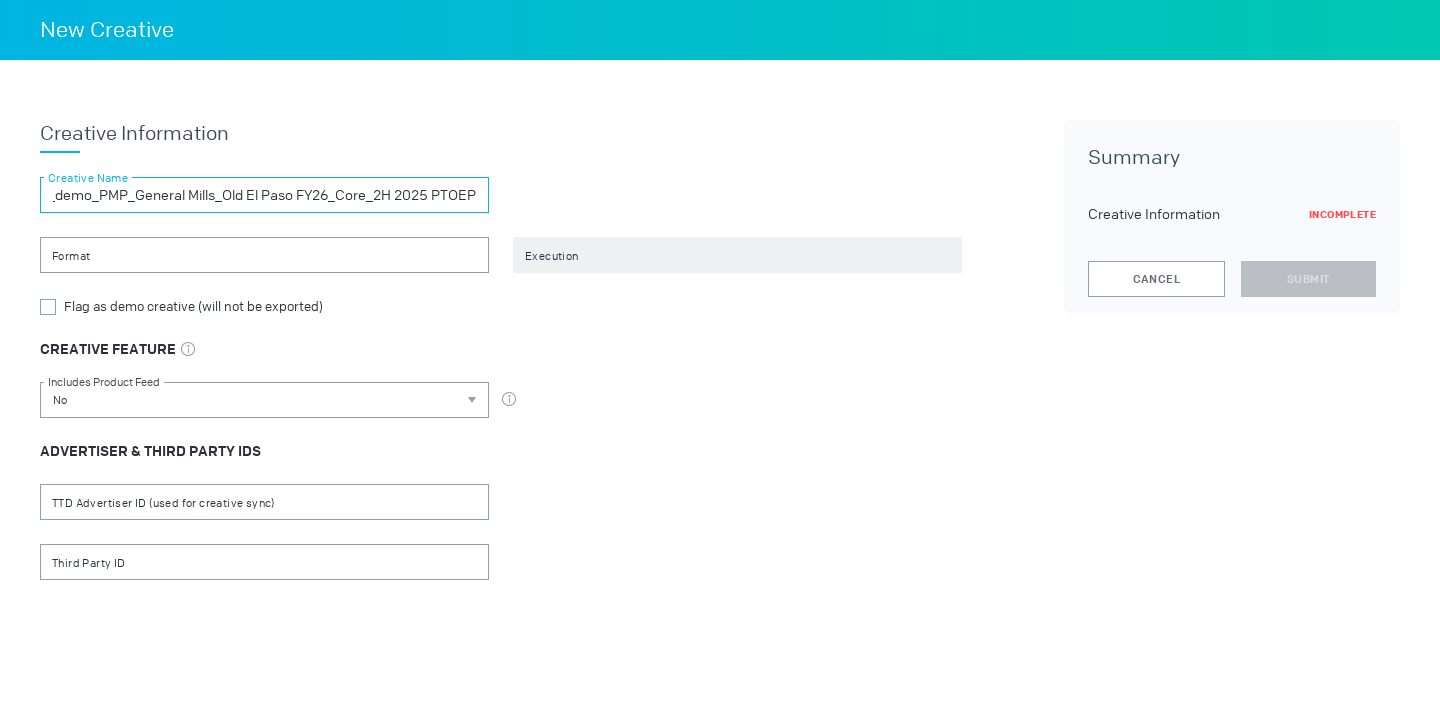 drag, startPoint x: 479, startPoint y: 191, endPoint x: 434, endPoint y: 192, distance: 45.01111 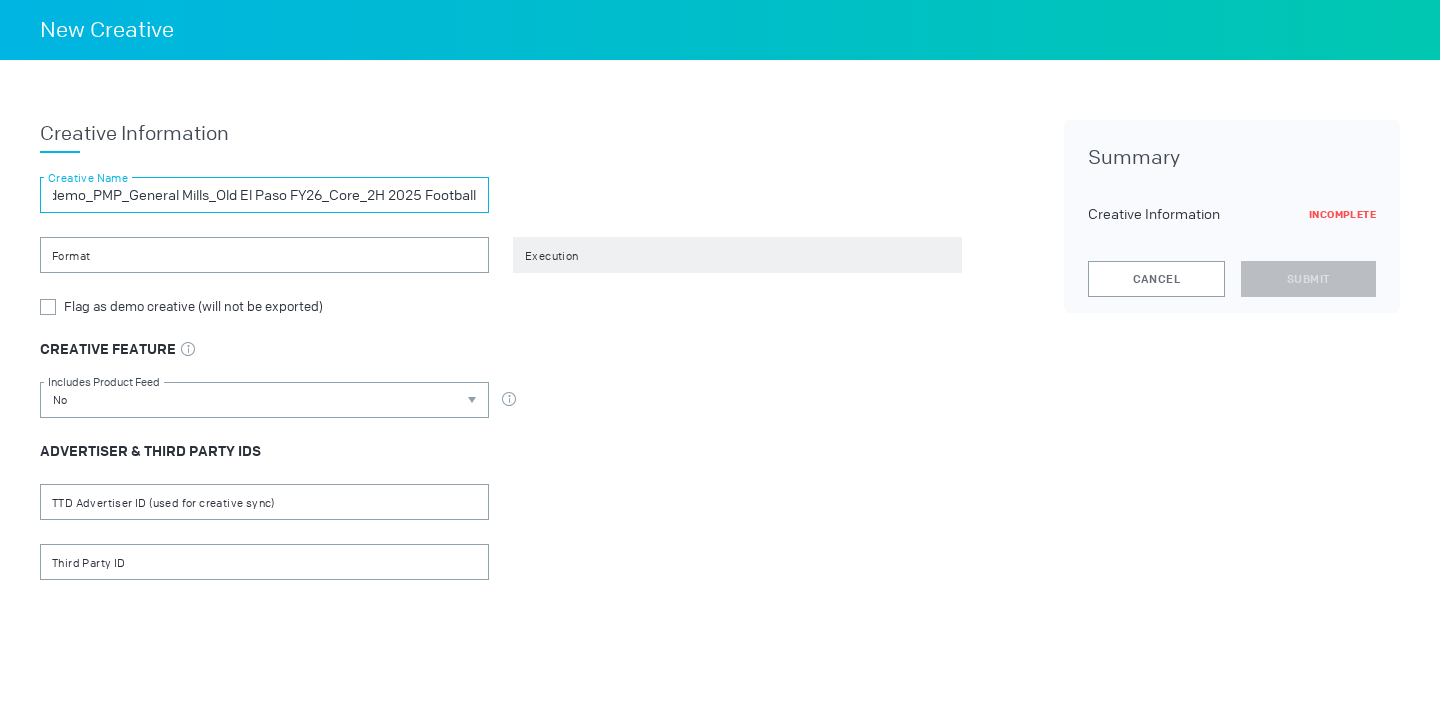scroll, scrollTop: 0, scrollLeft: 54, axis: horizontal 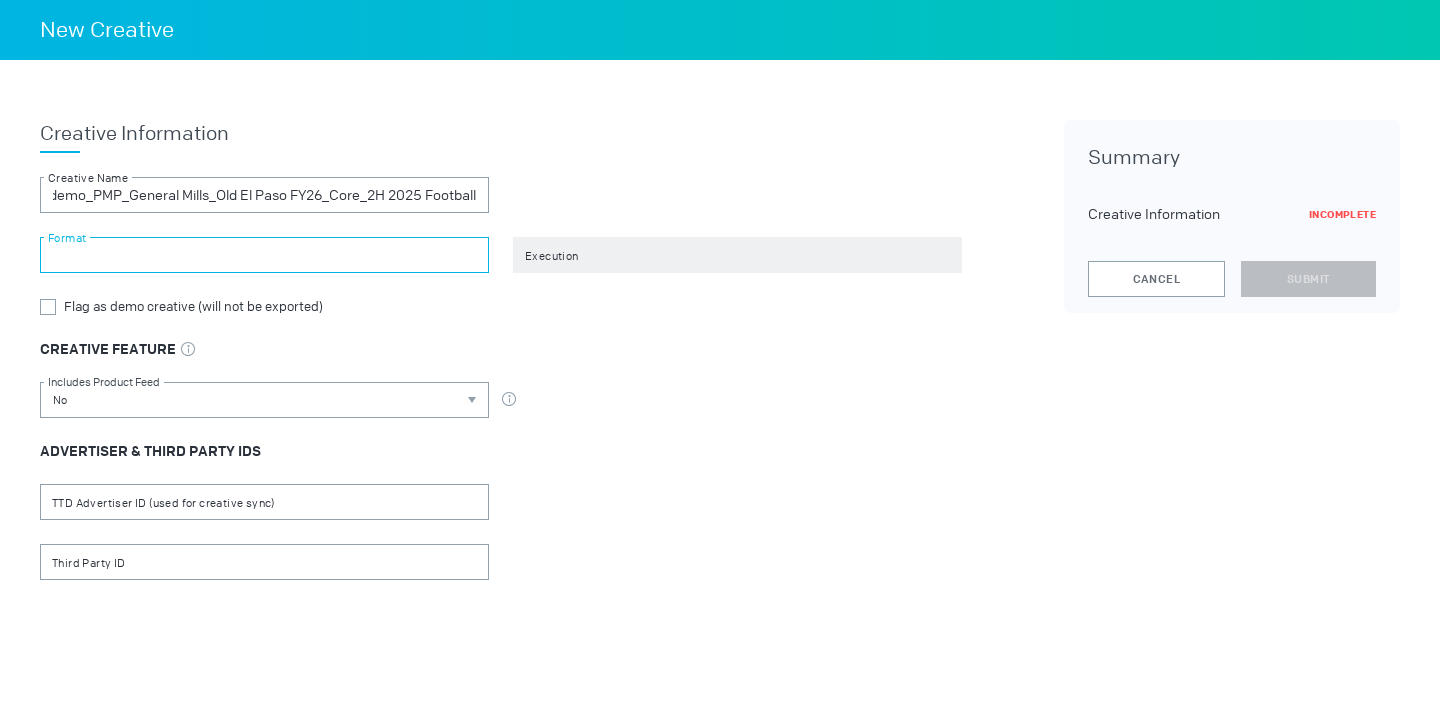 click at bounding box center (264, 255) 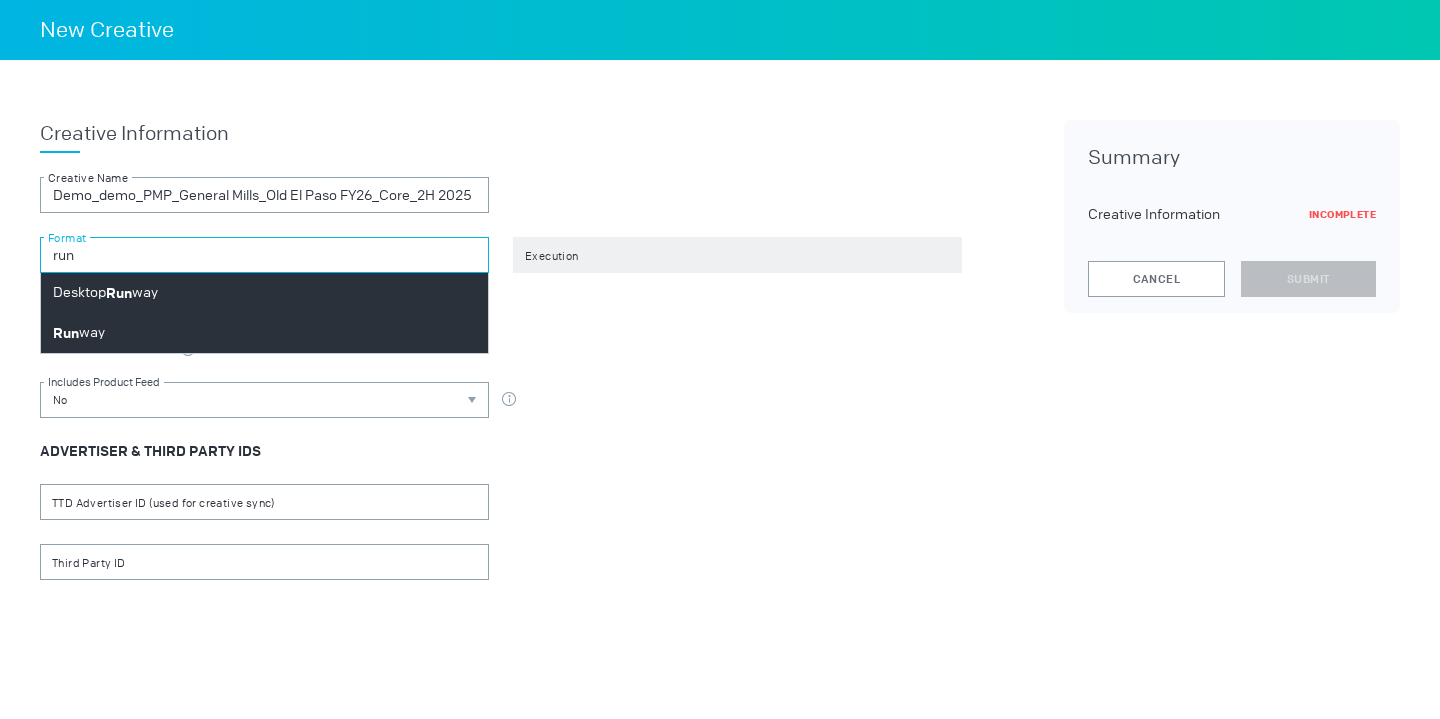 type on "run" 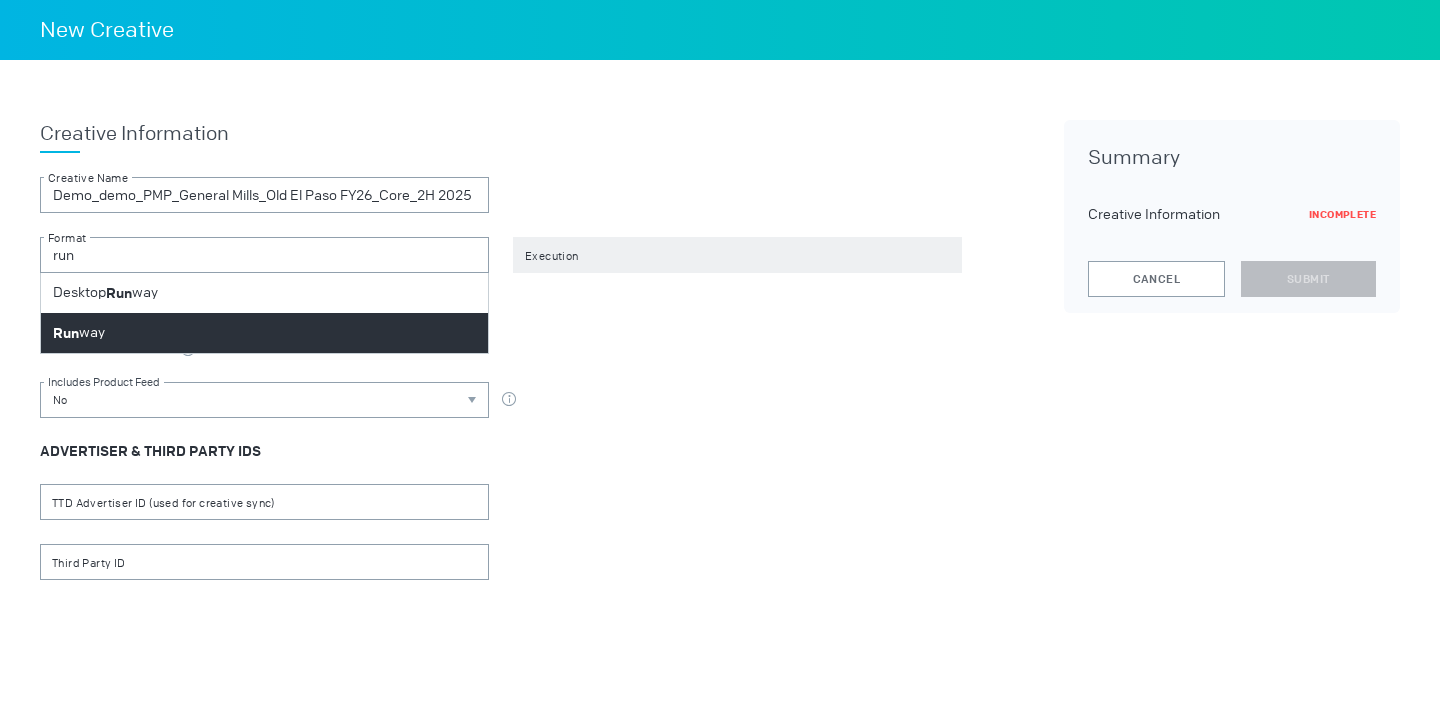 click on "Run way" at bounding box center [264, 333] 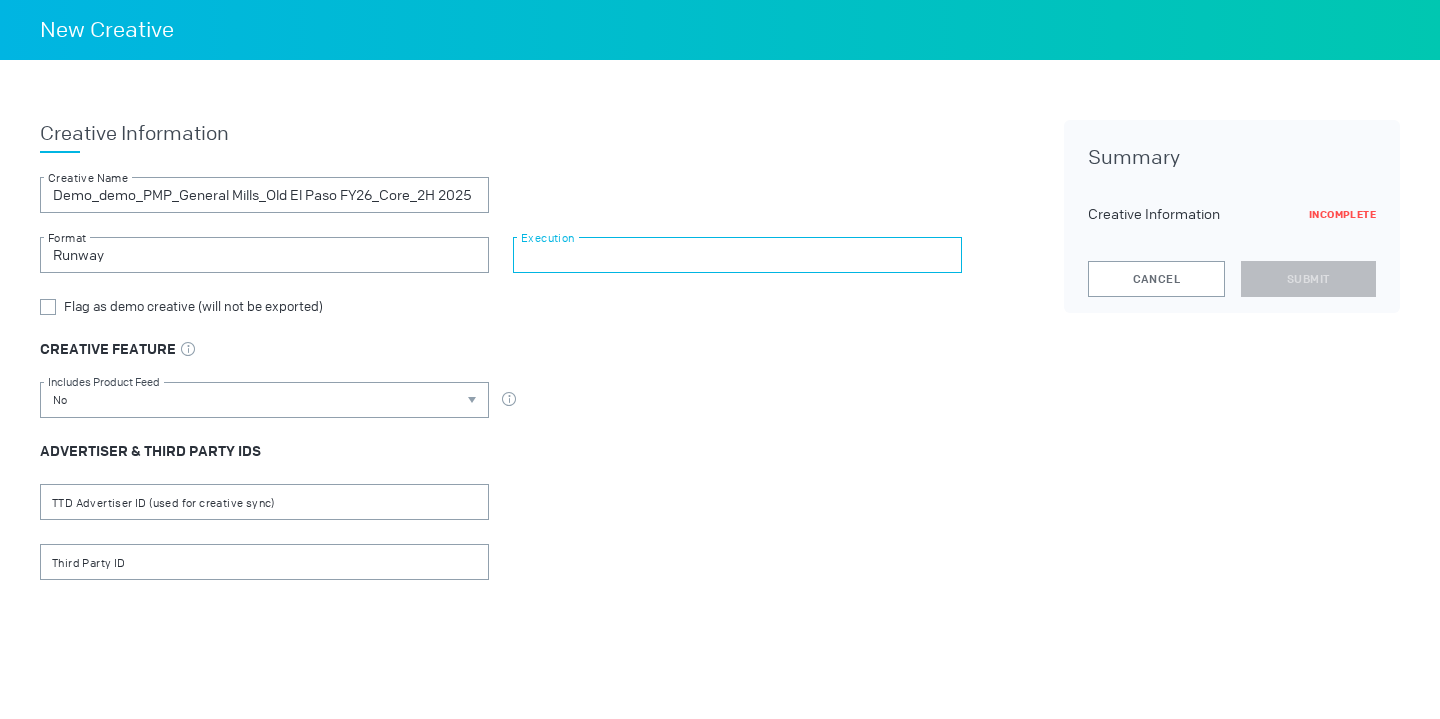 click at bounding box center (737, 255) 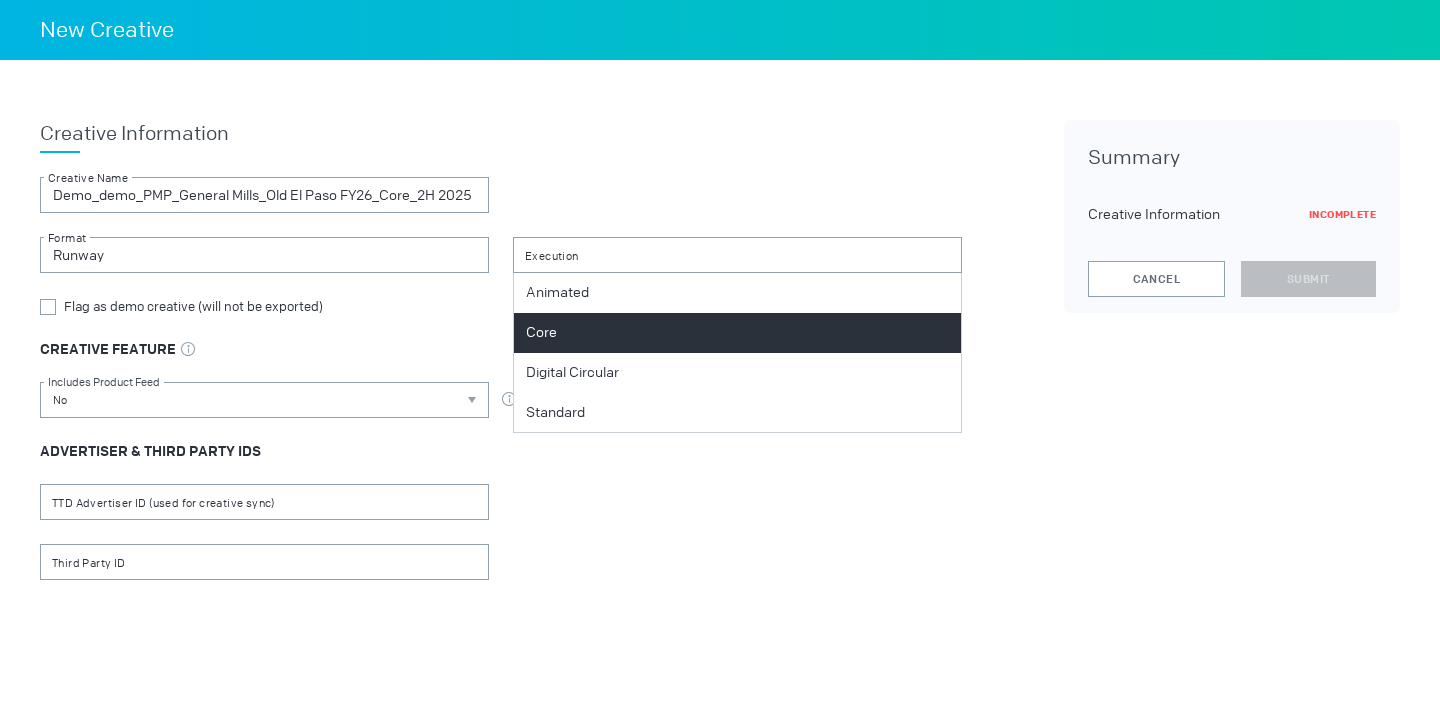 click on "Core" at bounding box center [737, 333] 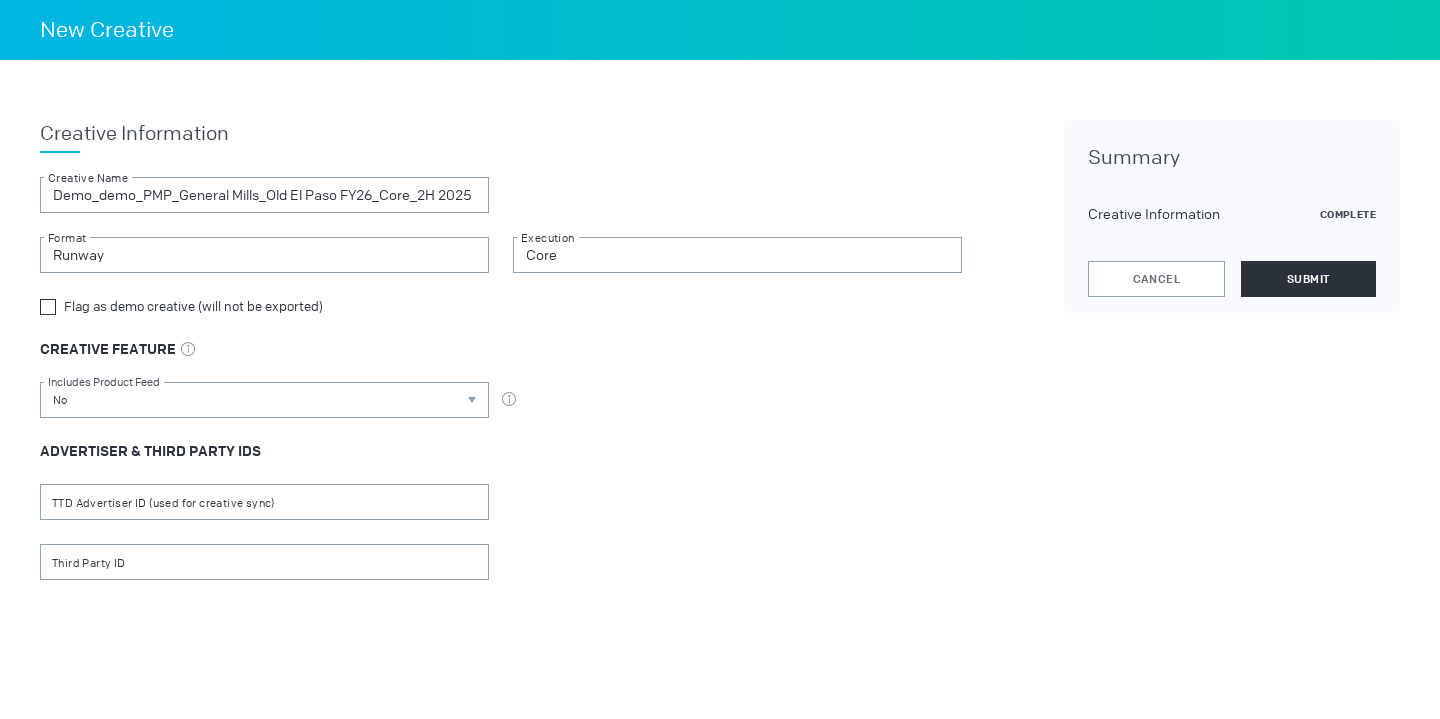 click at bounding box center [48, 306] 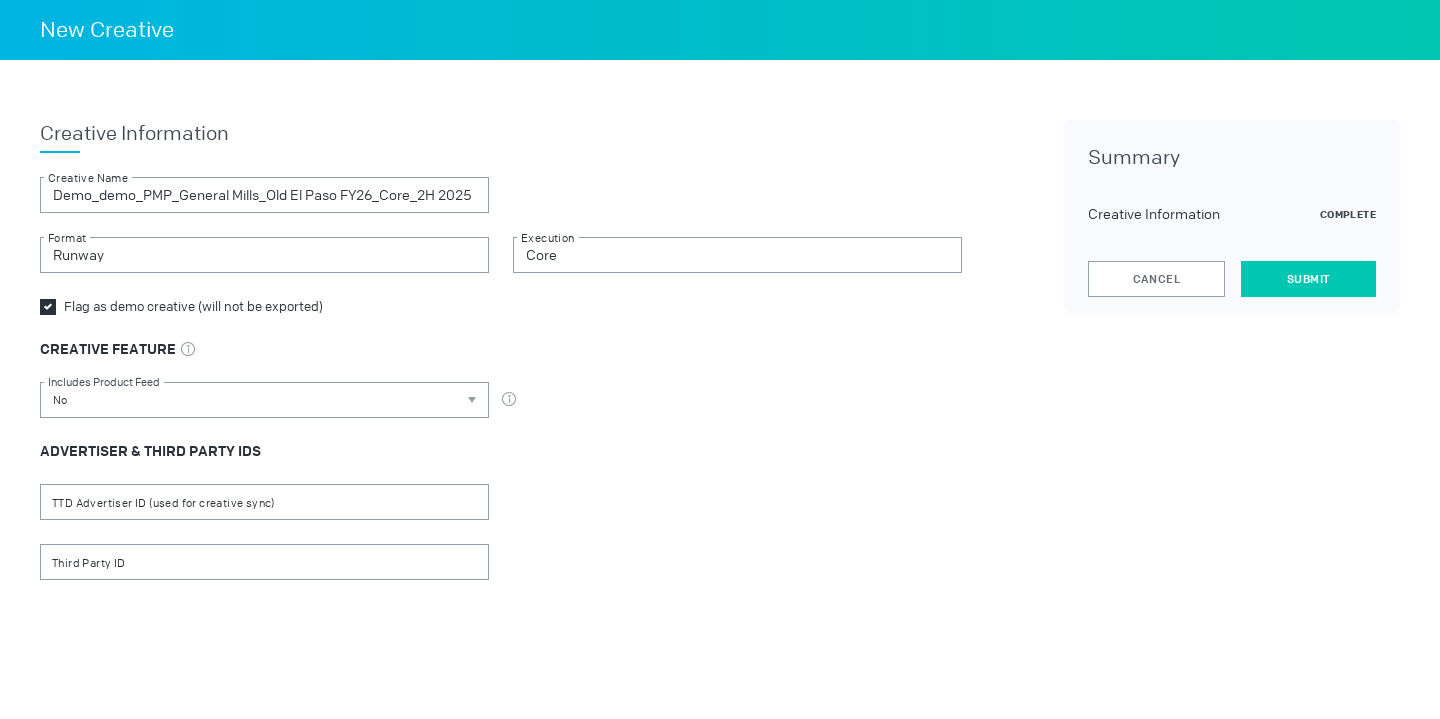 click on "Submit" at bounding box center [1308, 279] 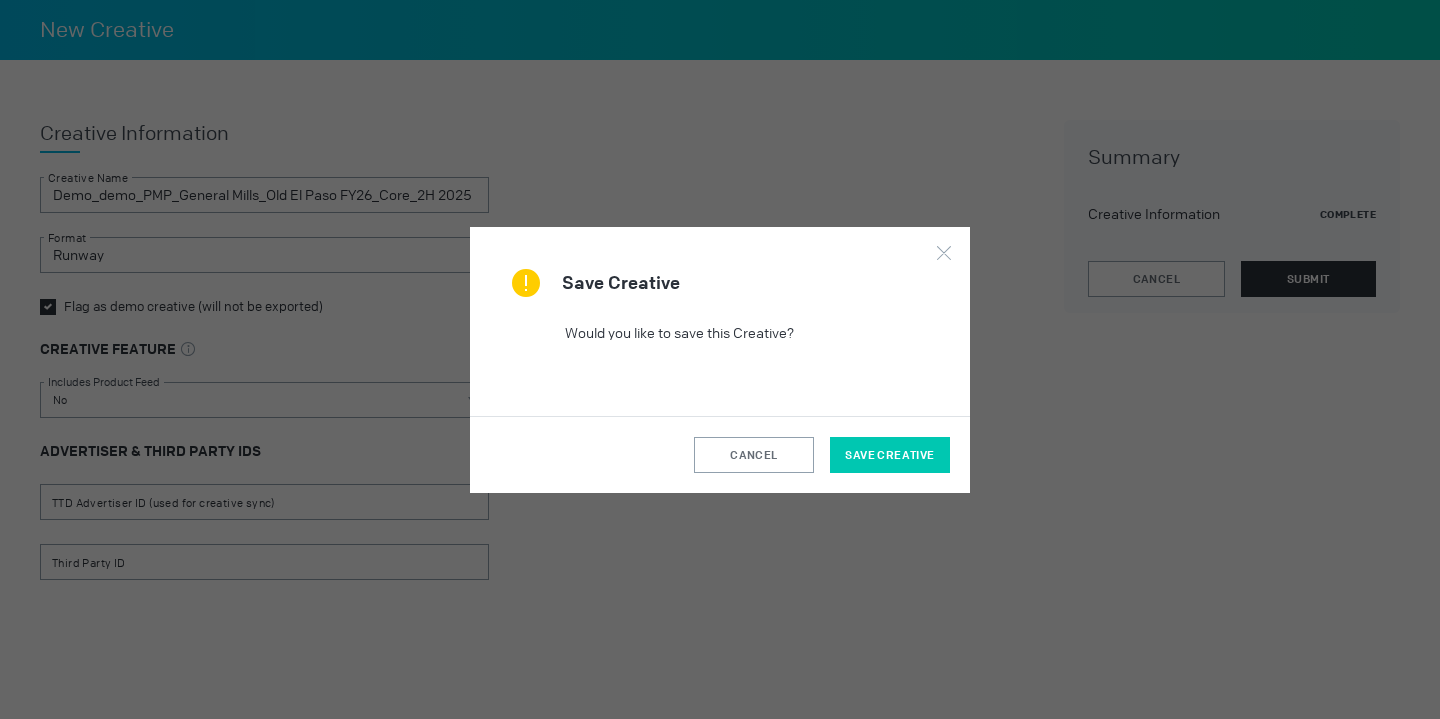 click on "Save Creative" at bounding box center [889, 455] 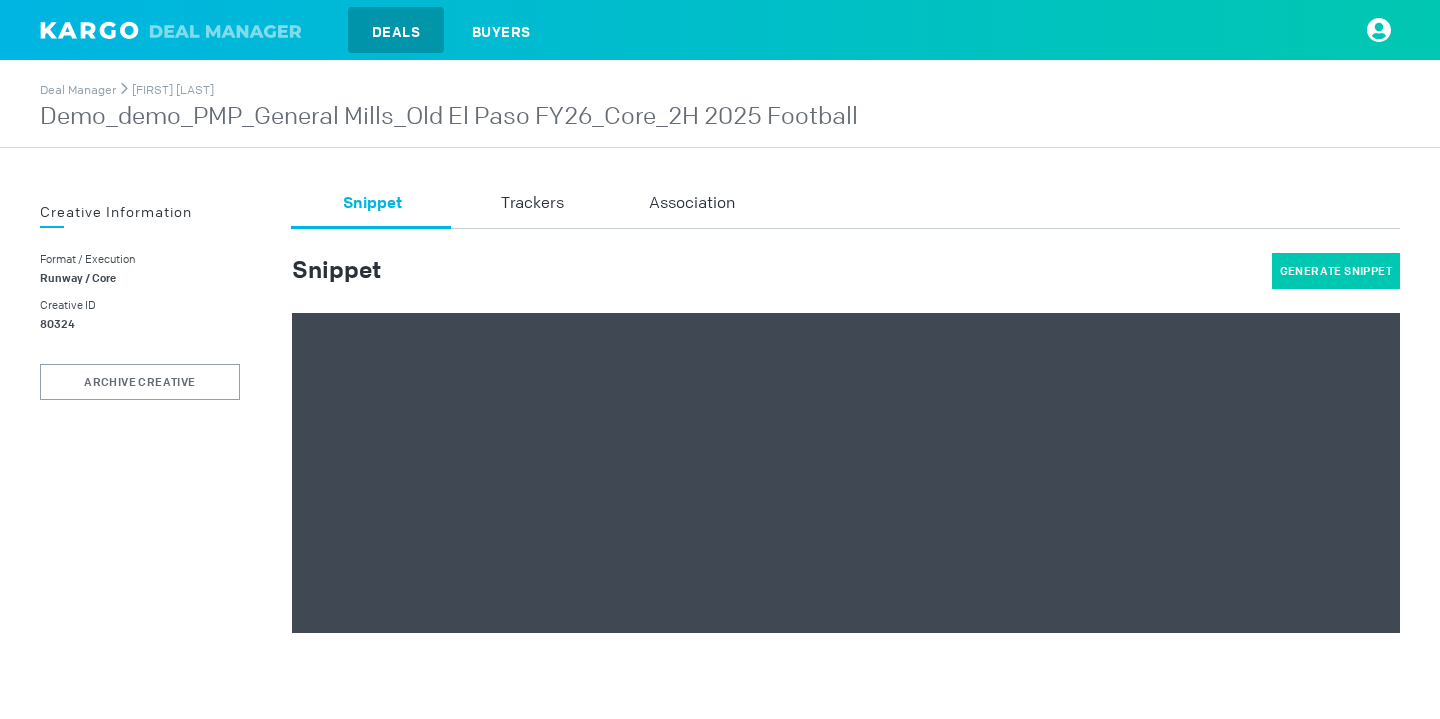 click on "Generate Snippet" at bounding box center (1336, 271) 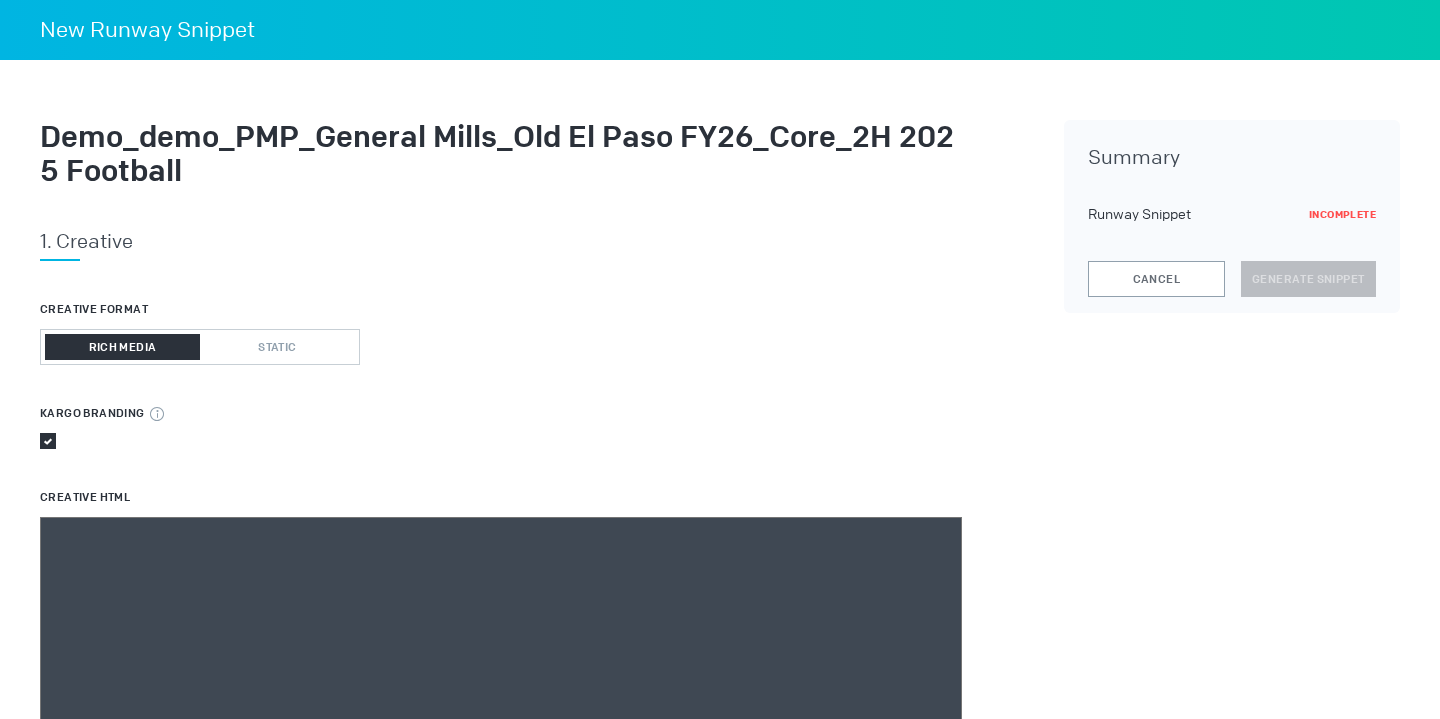 click at bounding box center [501, 797] 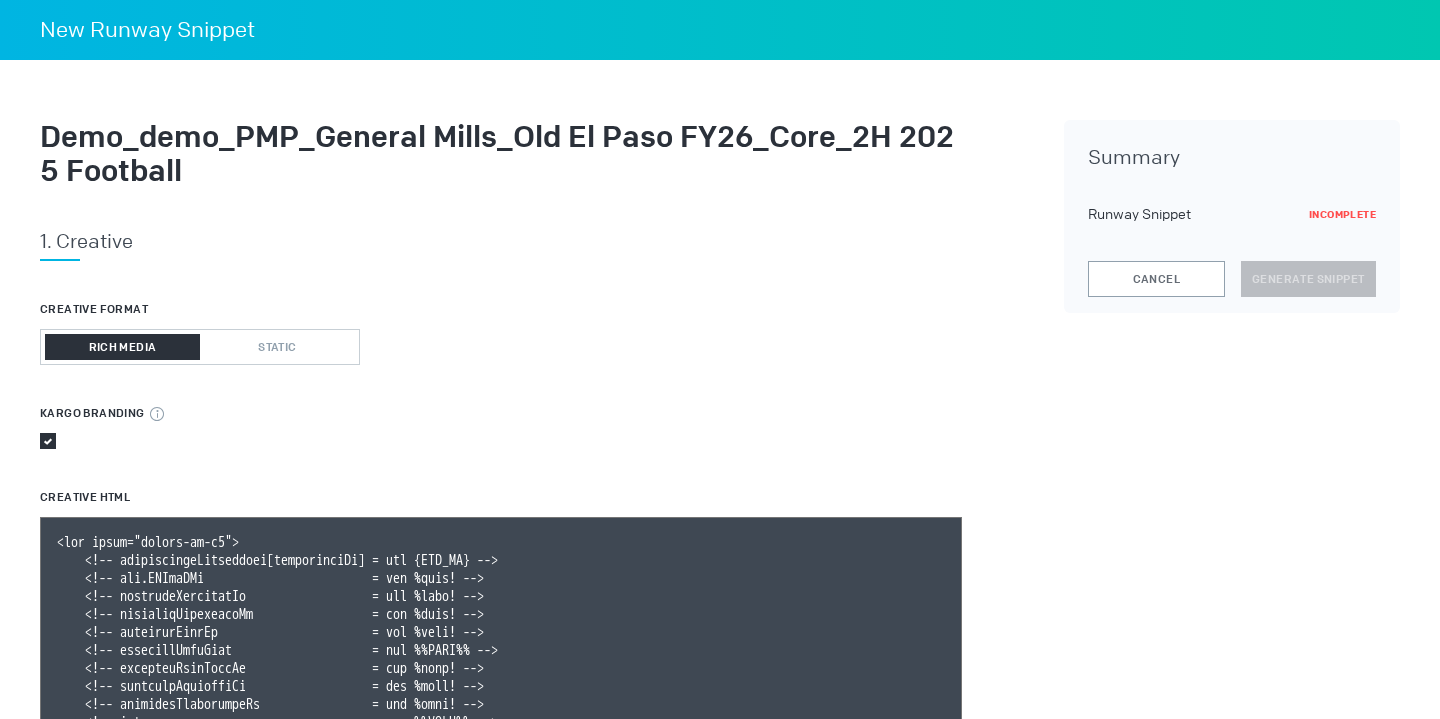 scroll, scrollTop: 234, scrollLeft: 0, axis: vertical 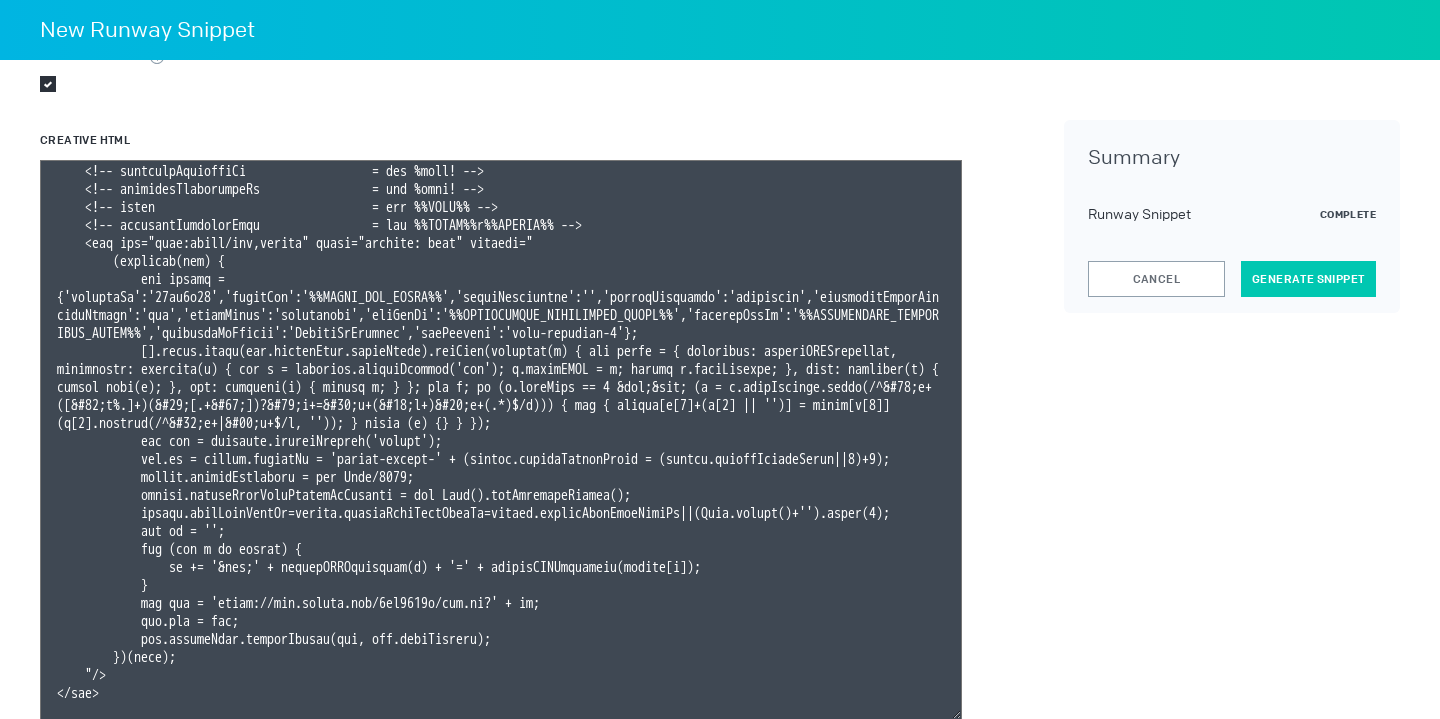 type on "<div class="celtra-ad-v3">
<!-- passthroughParameters[impressionId] = raw {IMP_ID} -->
<!-- eas.JWVjaWQh                        = raw %ecid! -->
<!-- externalCreativeId                  = raw %ecid! -->
<!-- externalPlacementId                 = raw %epid! -->
<!-- externalSiteId                      = raw %esid! -->
<!-- externalSiteName                    = raw %%SITE%% -->
<!-- externalLineItemId                  = raw %eaid! -->
<!-- externalCampaignId                  = raw %ebuy! -->
<!-- externalAdvertiserId                = raw %eadv! -->
<!-- coppa                               = raw %%TFCD%% -->
<!-- externalCreativeSize                = raw %%WIDTH%%x%%HEIGHT%% -->
<img src="data:image/png,celtra" style="display: none" onerror="
(function(img) {
var params = {'accountId':'13be8f66','clickUrl':'%%CLICK_URL_UNESC%%','widthBreakpoint':'','expandDirection':'undefined','preferredClickThroughWindow':'new','clickEvent':'advertiser','io..." 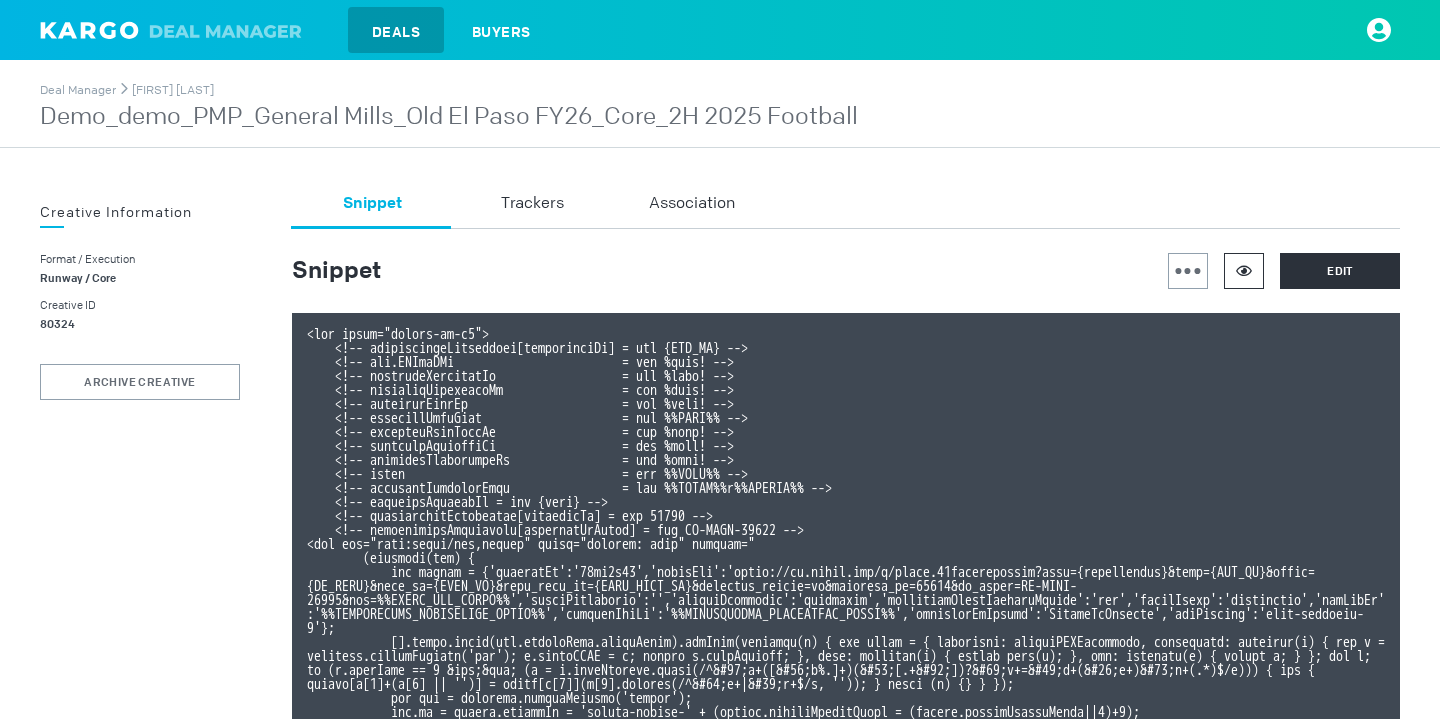 click at bounding box center [1244, 271] 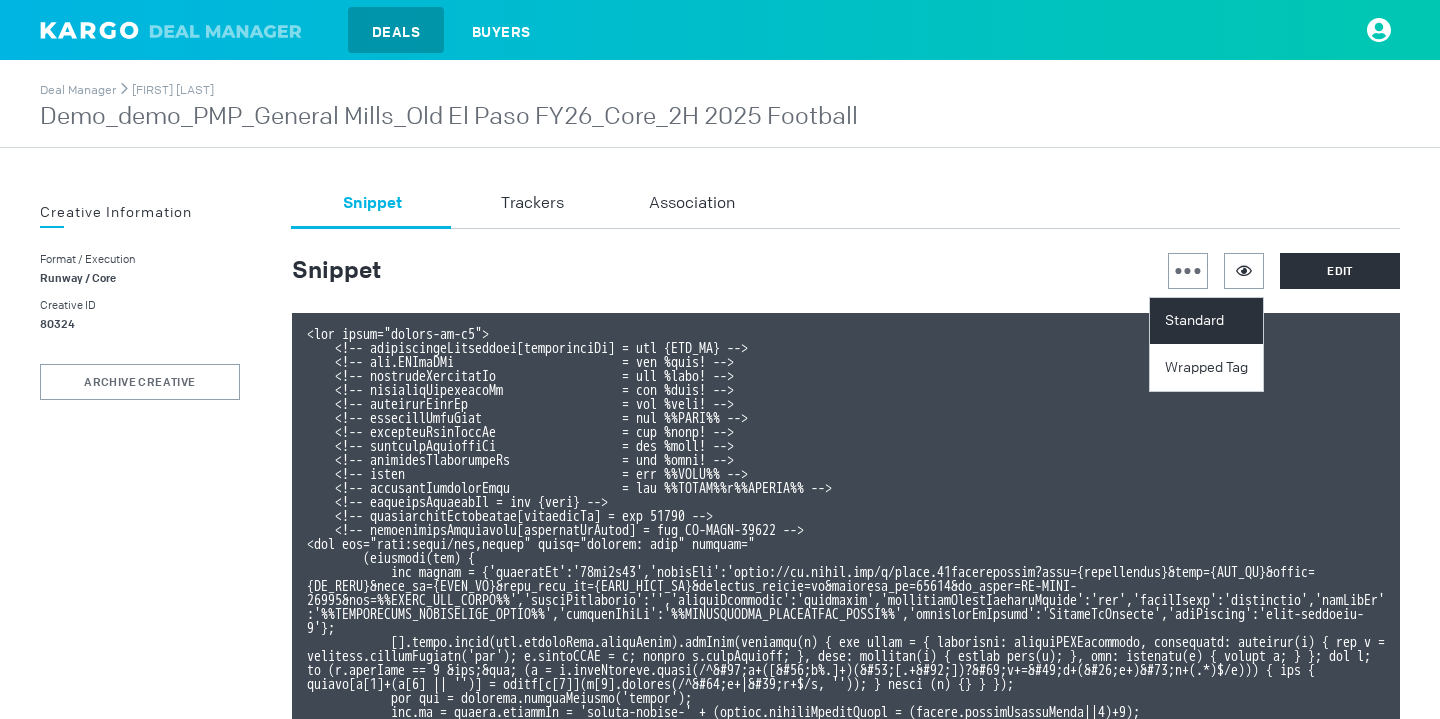 click on "Standard" at bounding box center (1209, 321) 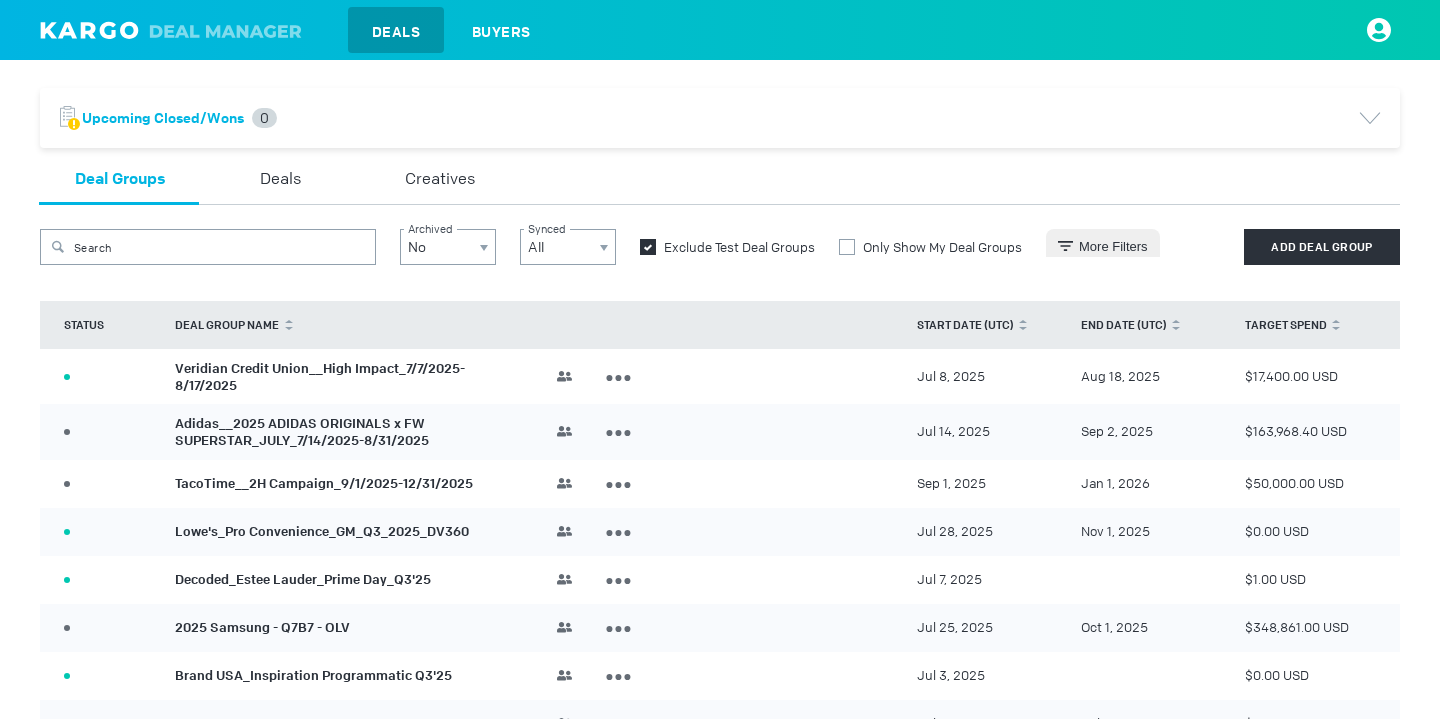 scroll, scrollTop: 0, scrollLeft: 0, axis: both 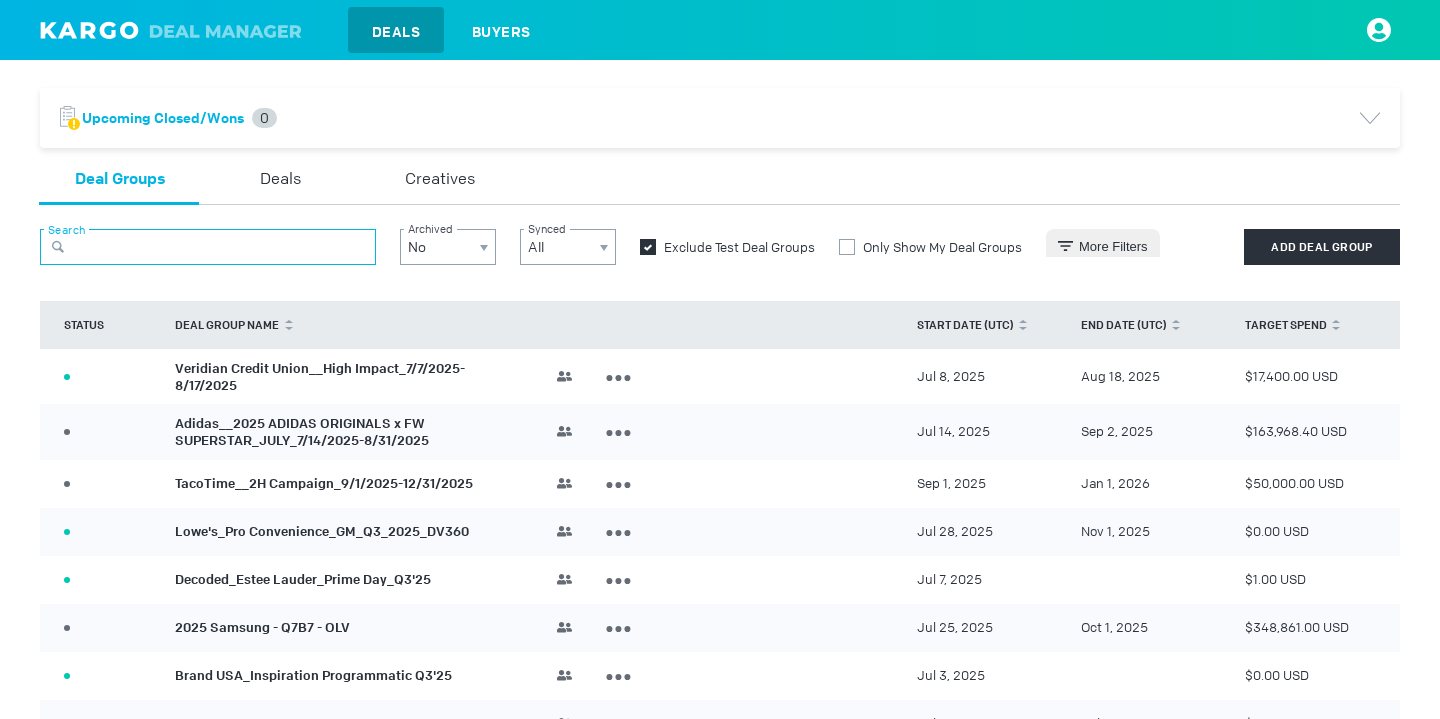 click at bounding box center (208, 247) 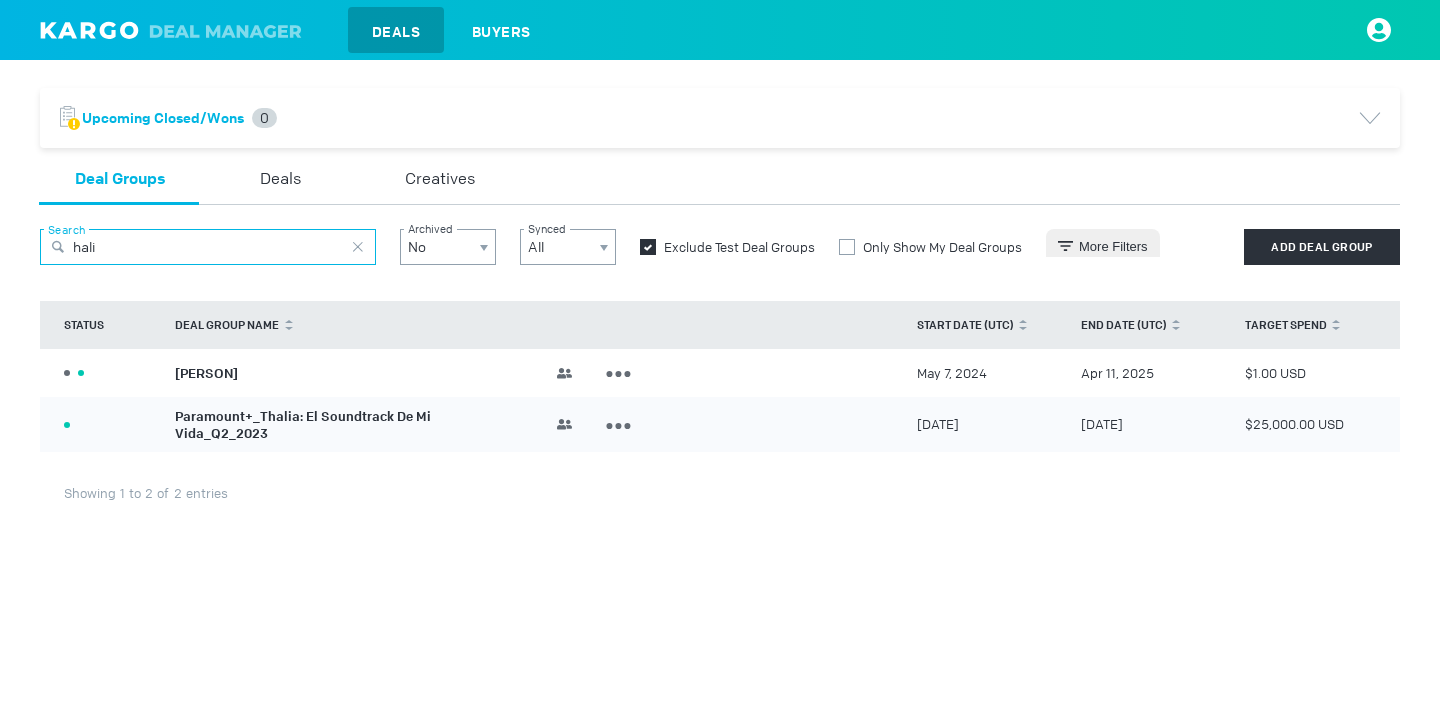 type on "hali" 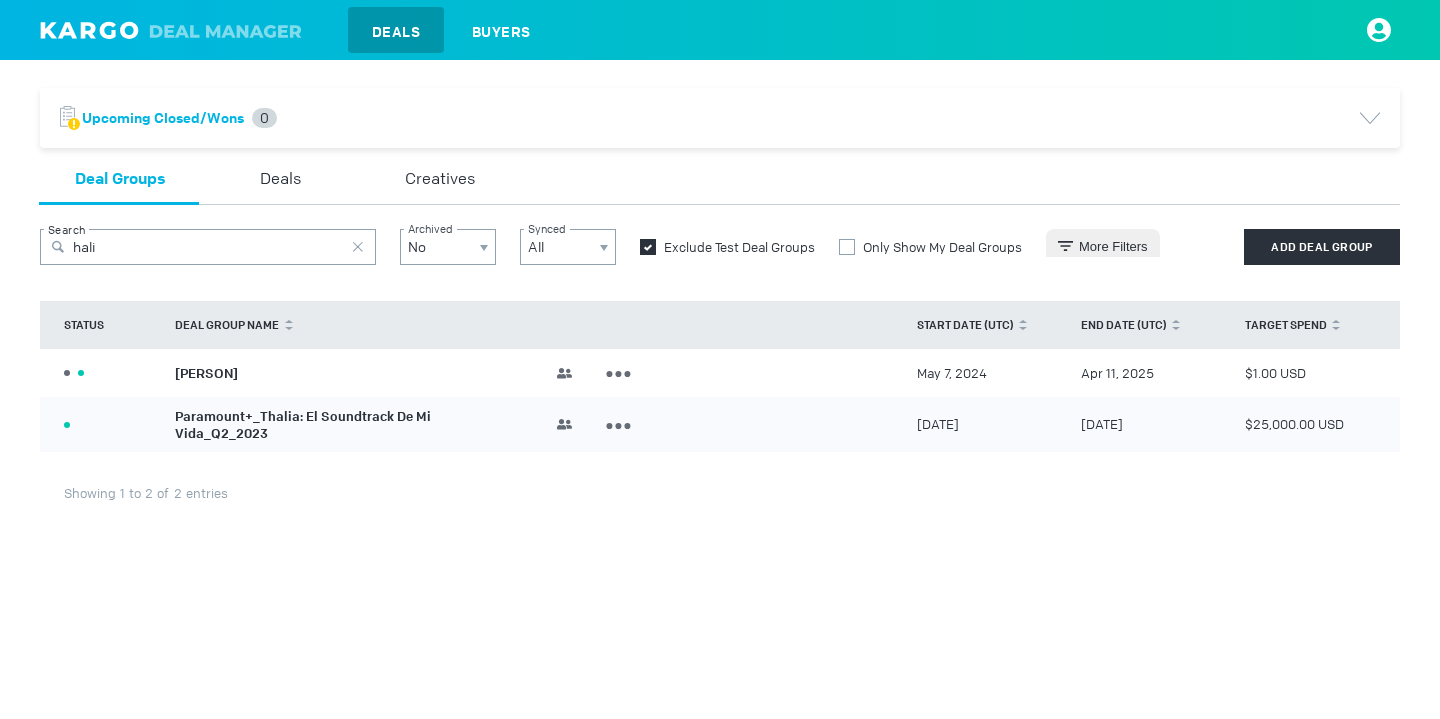 click on "[PERSON]" at bounding box center [206, 372] 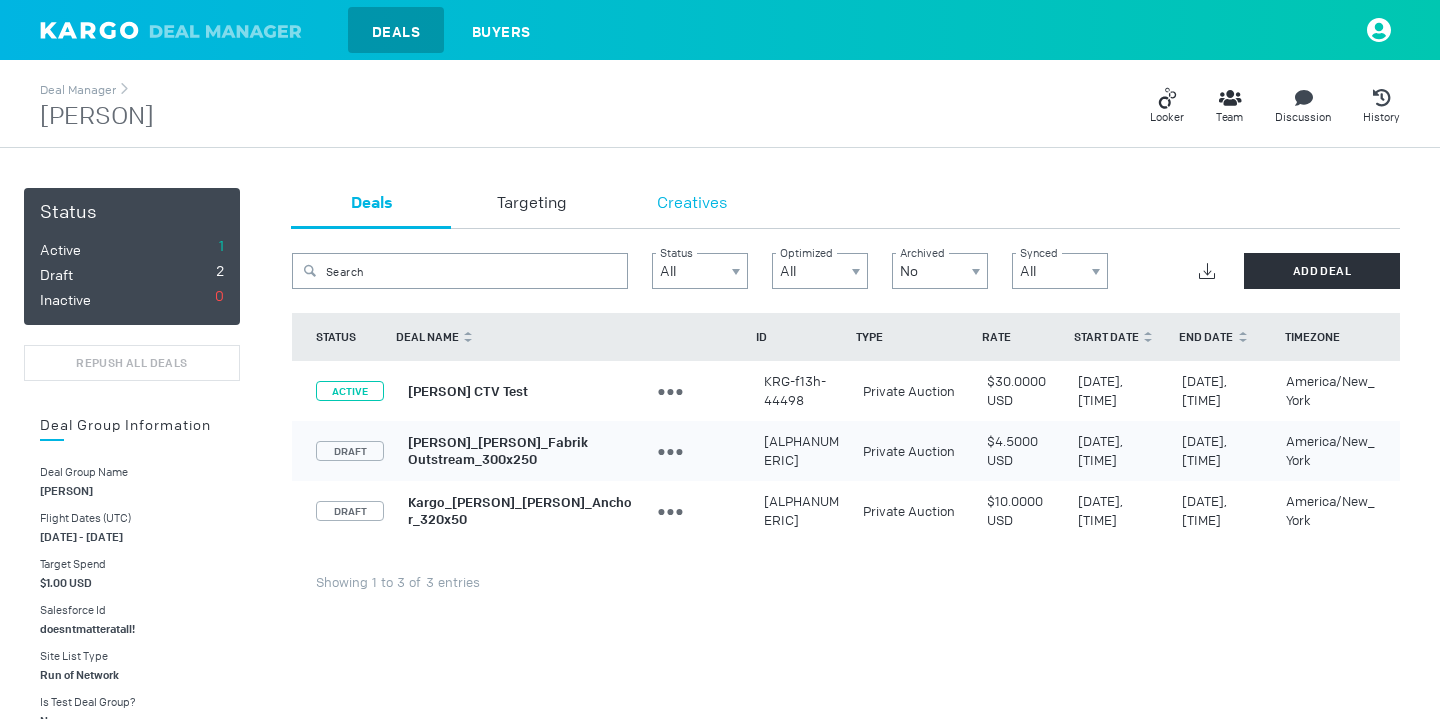 click on "Creatives" at bounding box center [692, 208] 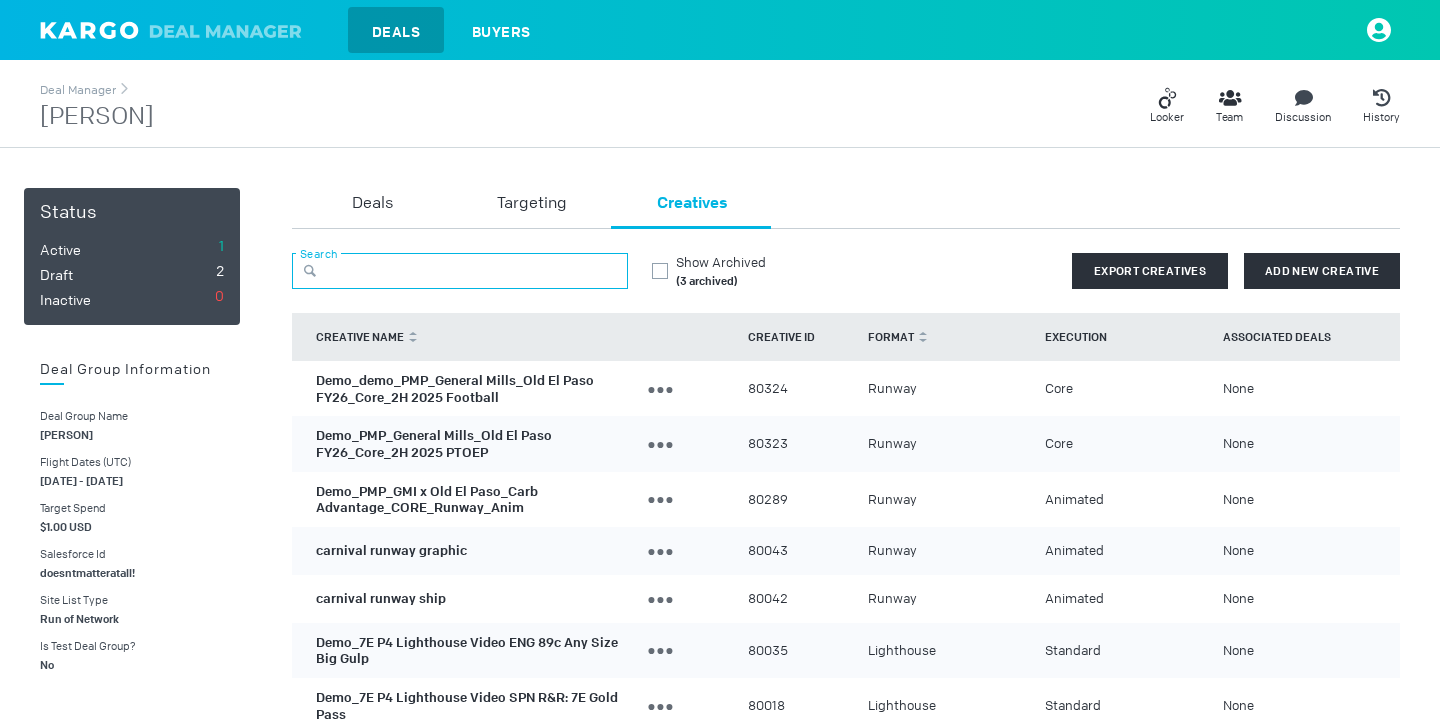 click at bounding box center (460, 271) 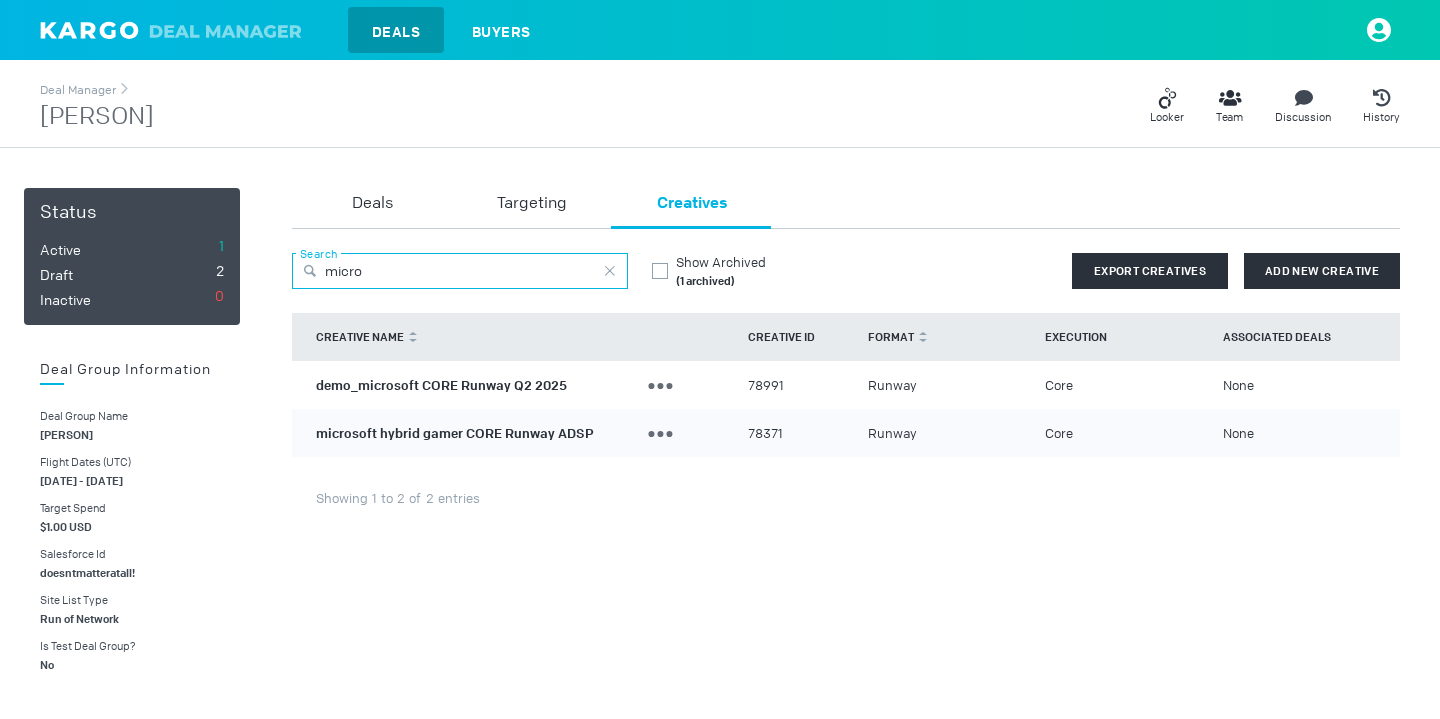 type on "micro" 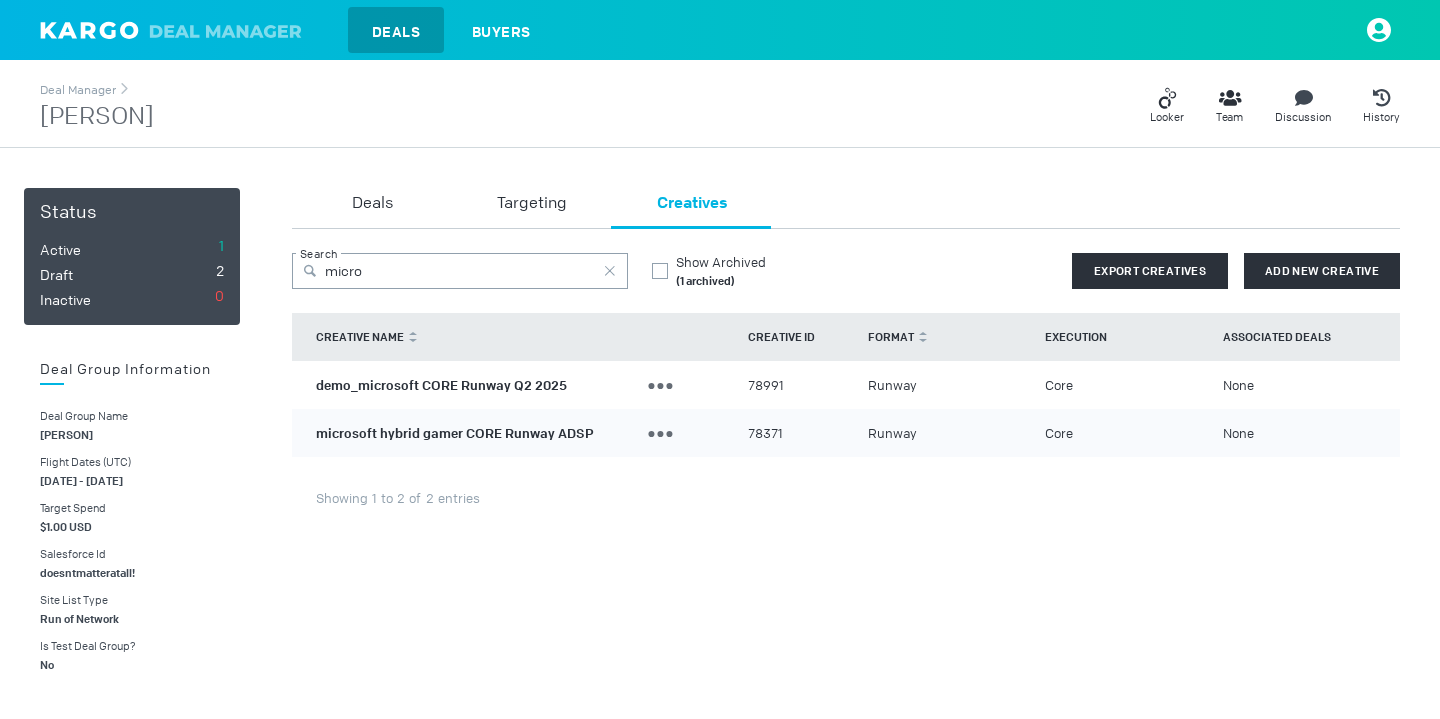 click on "demo_microsoft CORE Runway Q2 2025" at bounding box center [441, 384] 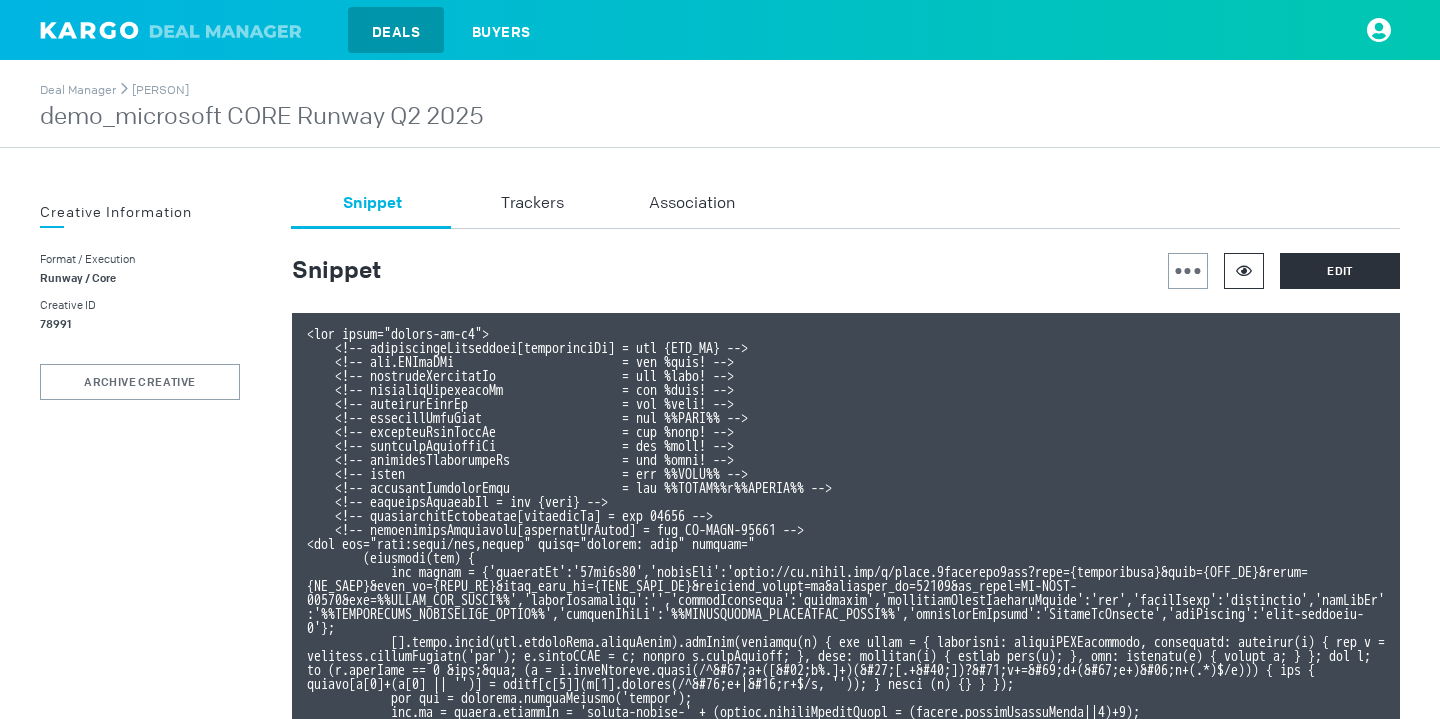 click at bounding box center (1244, 271) 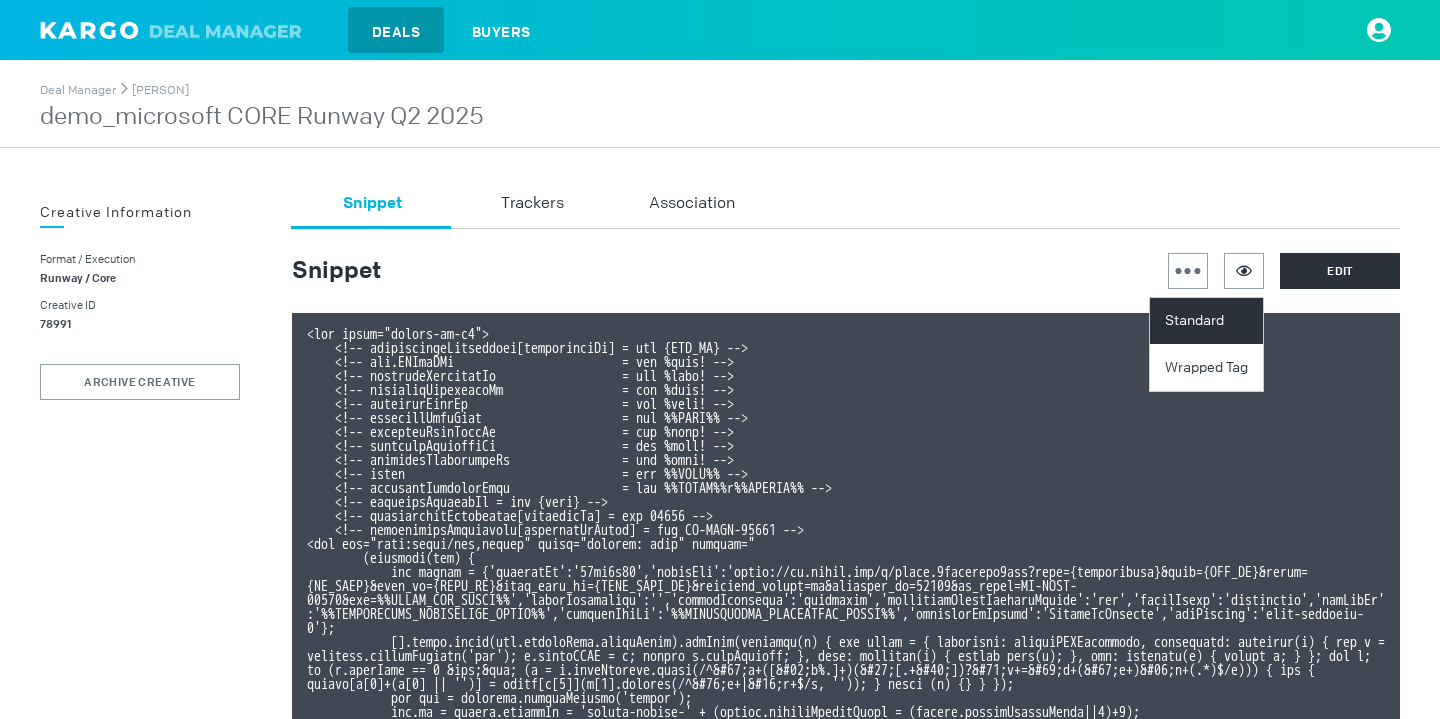 click on "Standard" at bounding box center [1209, 321] 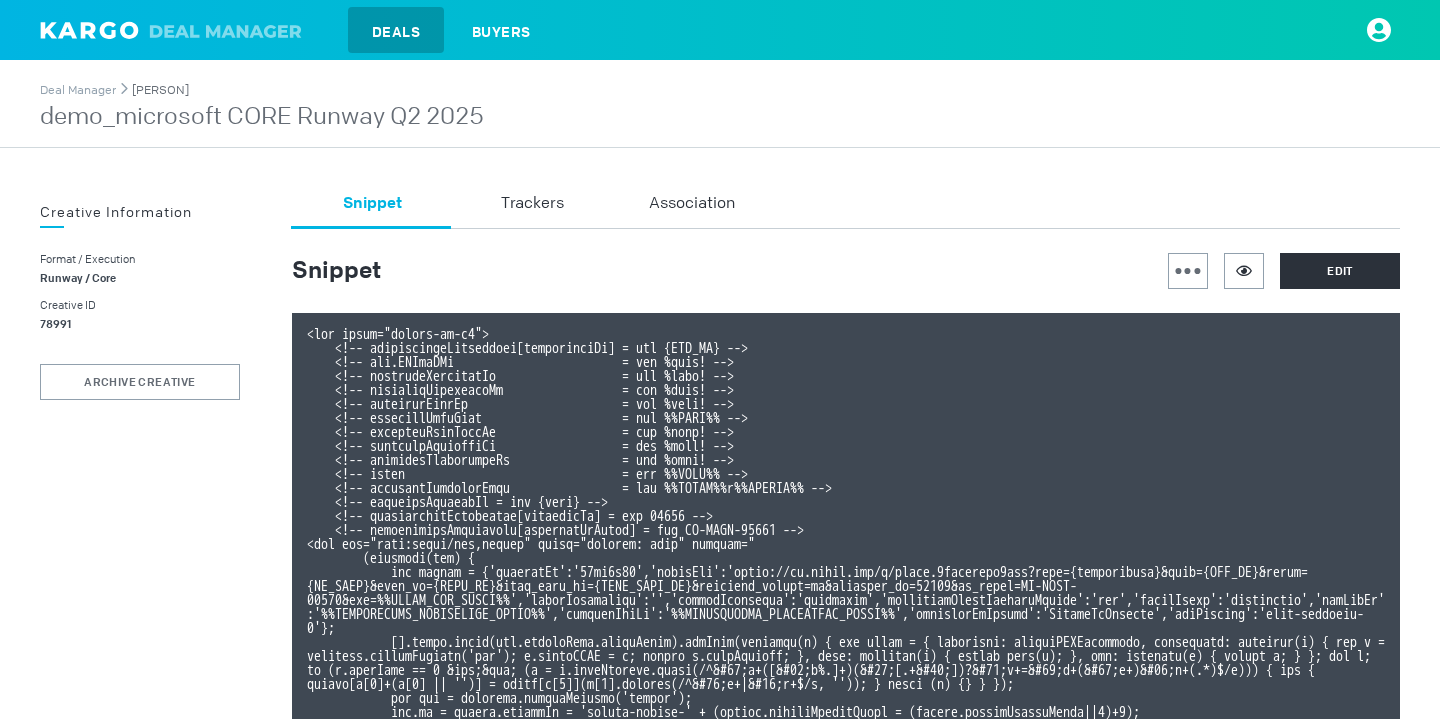 click on "[FIRST] [LAST]" at bounding box center [160, 90] 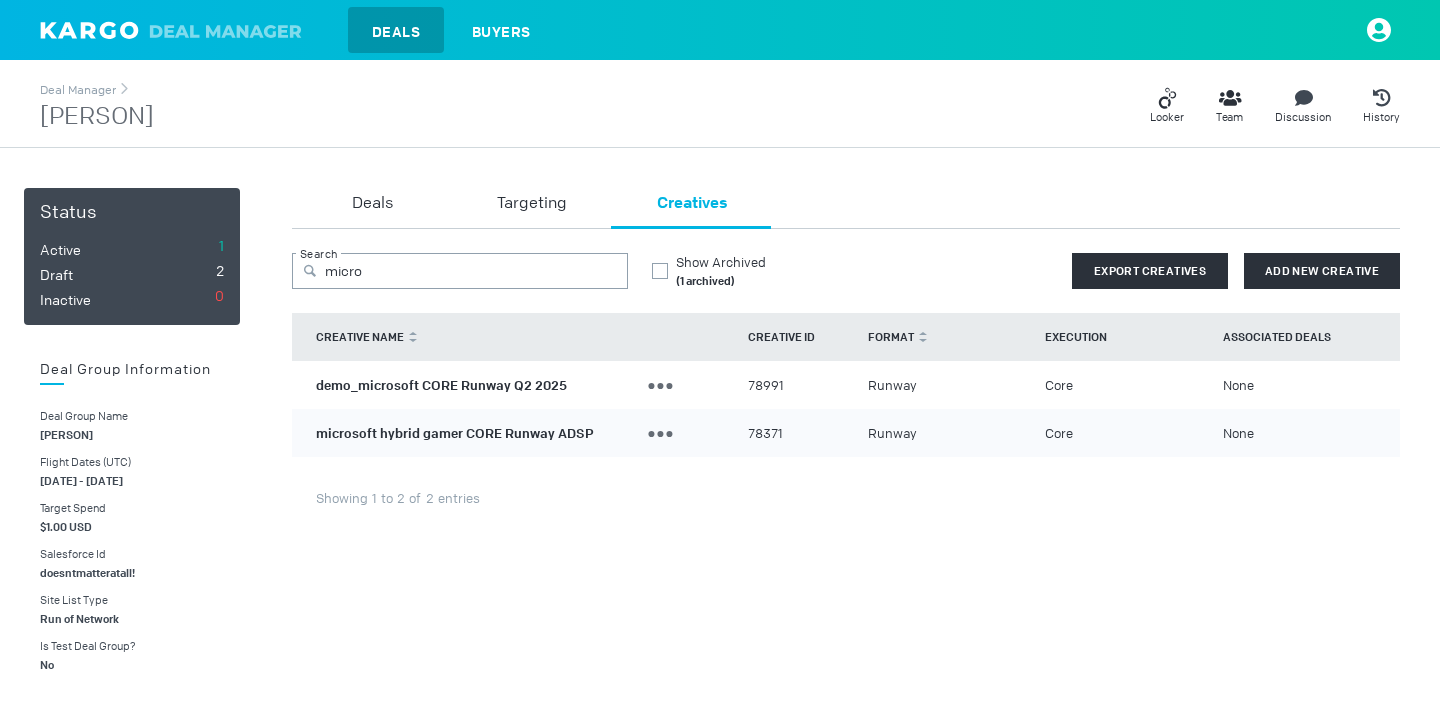 click on "Creatives" at bounding box center (692, 204) 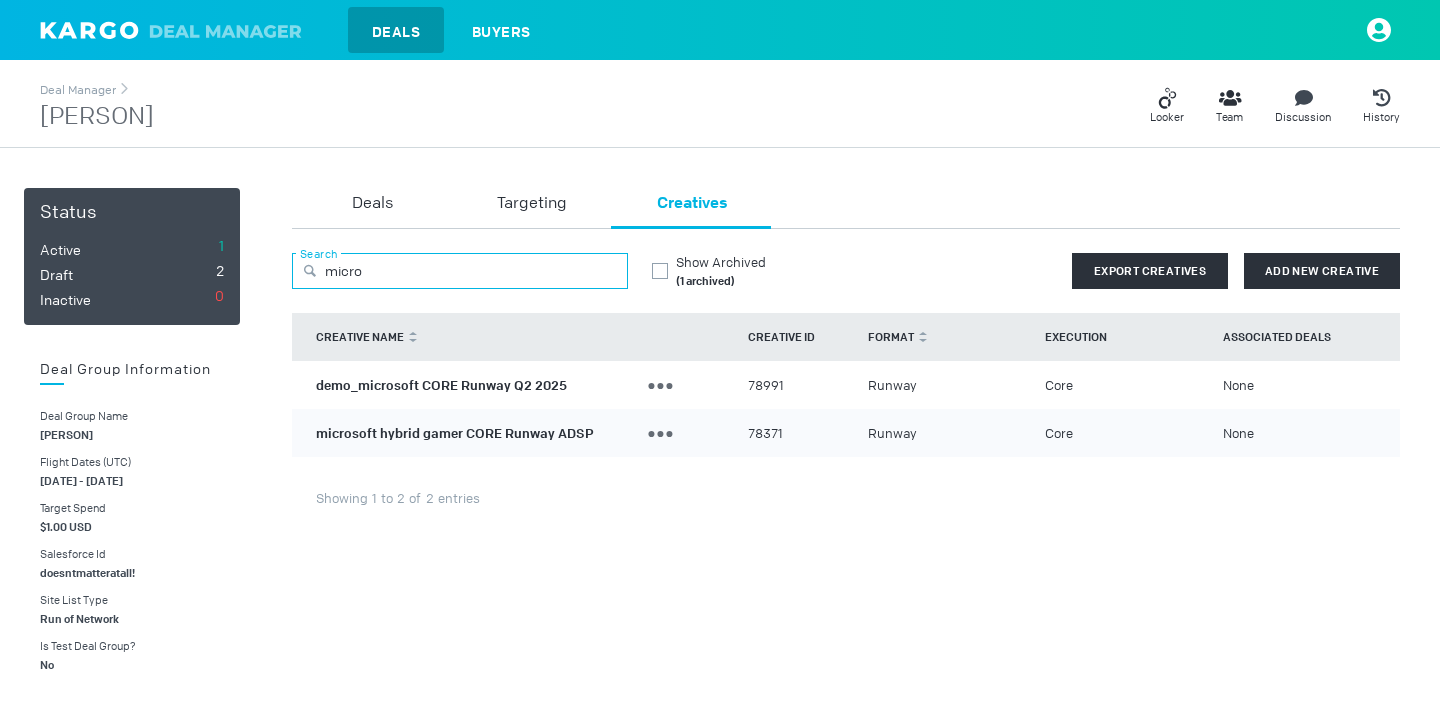 drag, startPoint x: 488, startPoint y: 266, endPoint x: 284, endPoint y: 265, distance: 204.00246 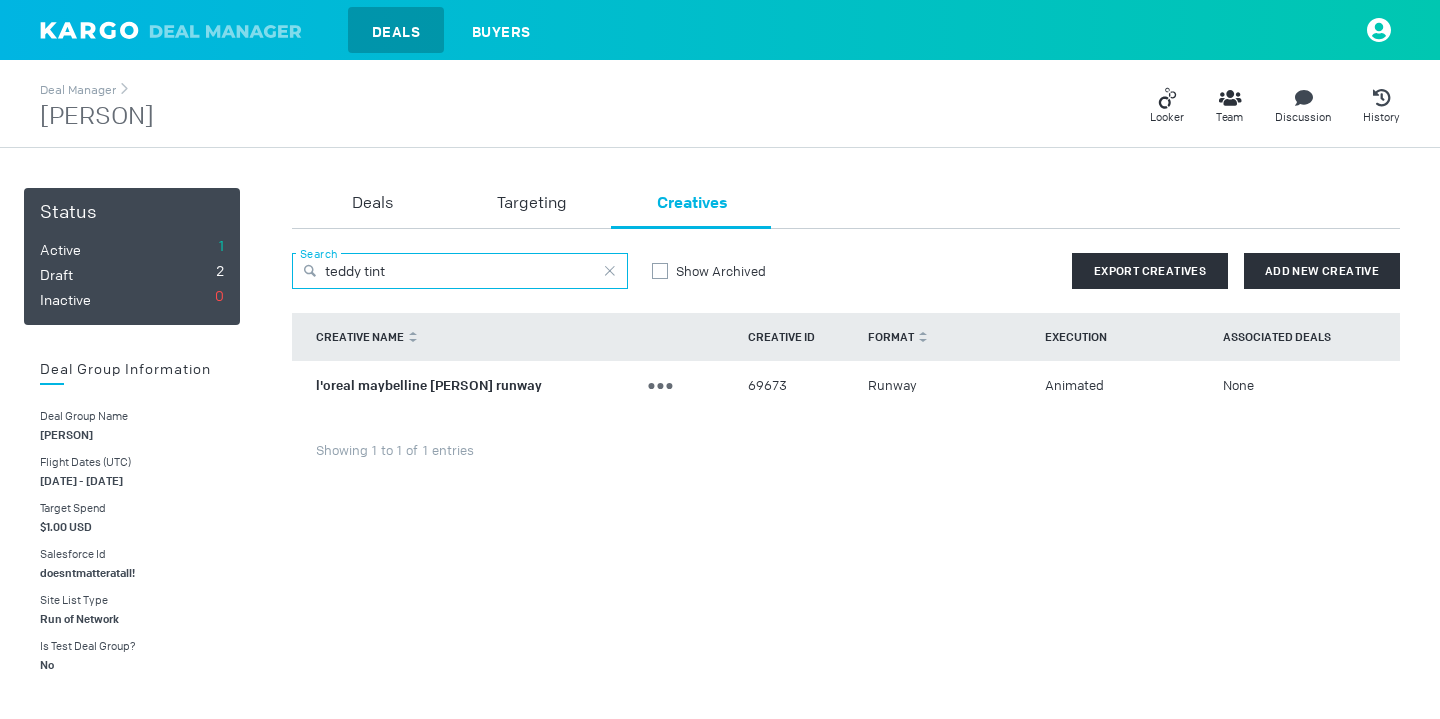 type on "teddy tint" 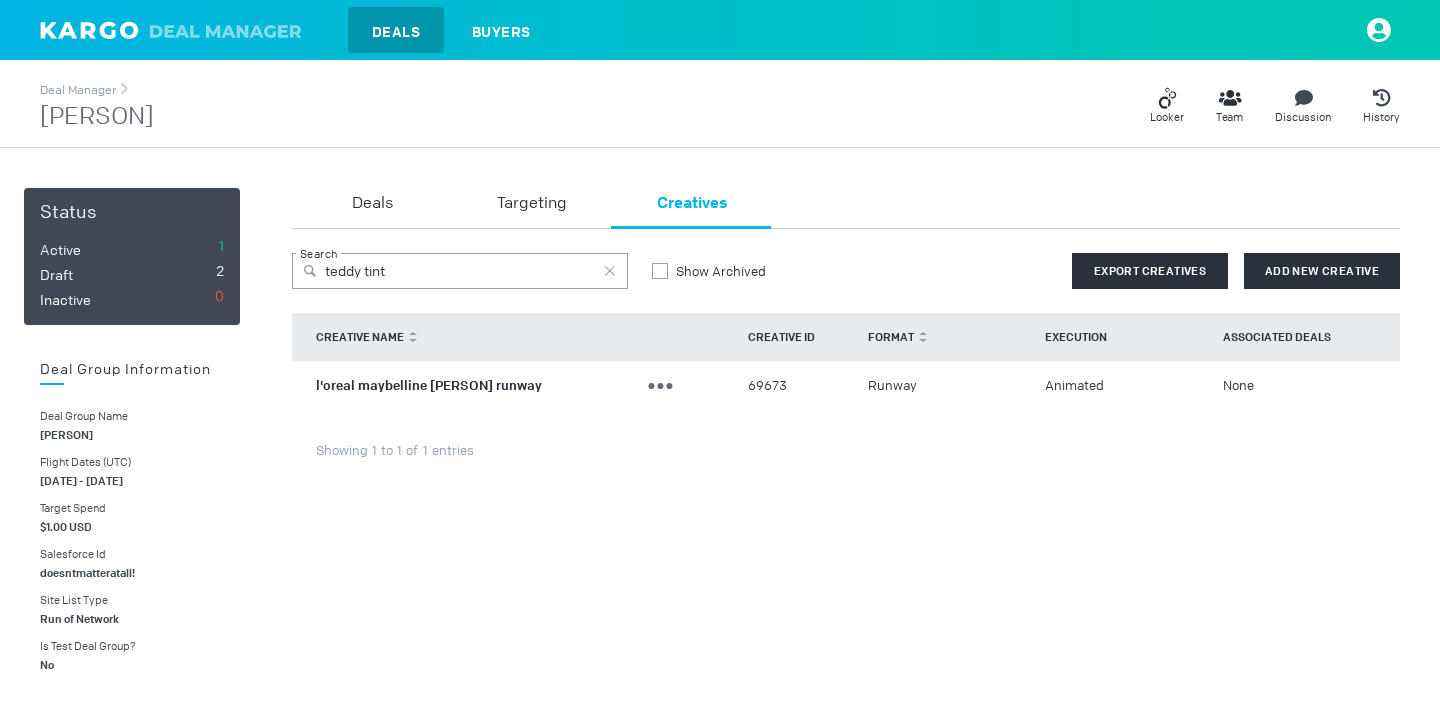 click on "l'oreal maybelline teddy tint runway" at bounding box center (429, 384) 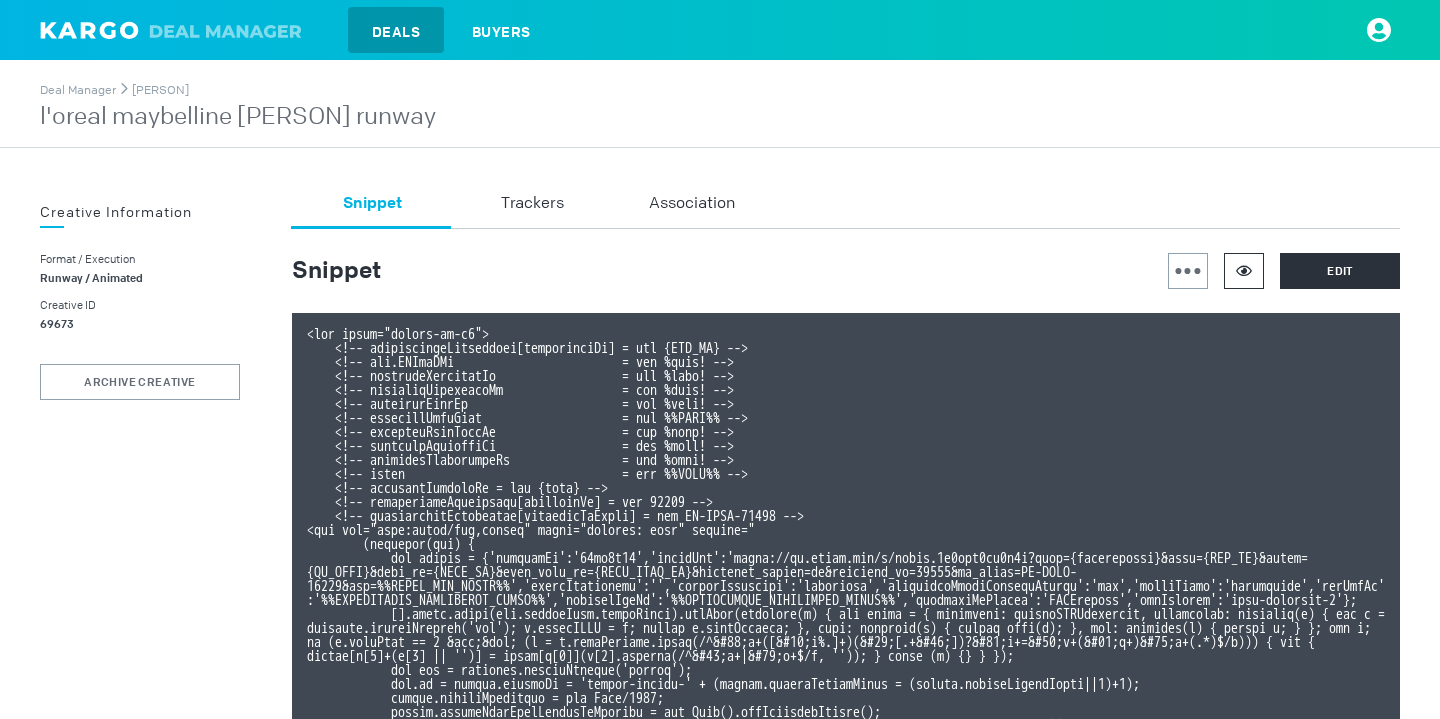 click at bounding box center (1244, 271) 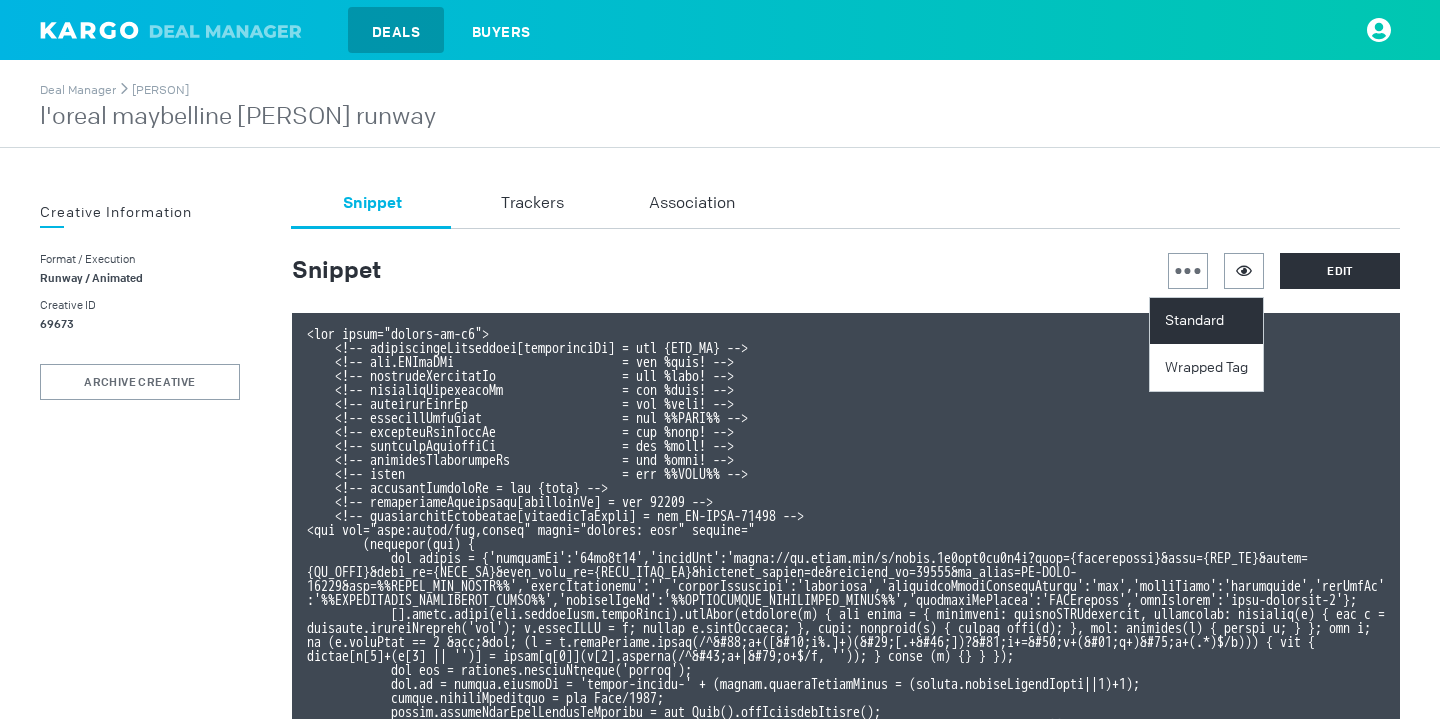 click on "Standard" at bounding box center [1209, 321] 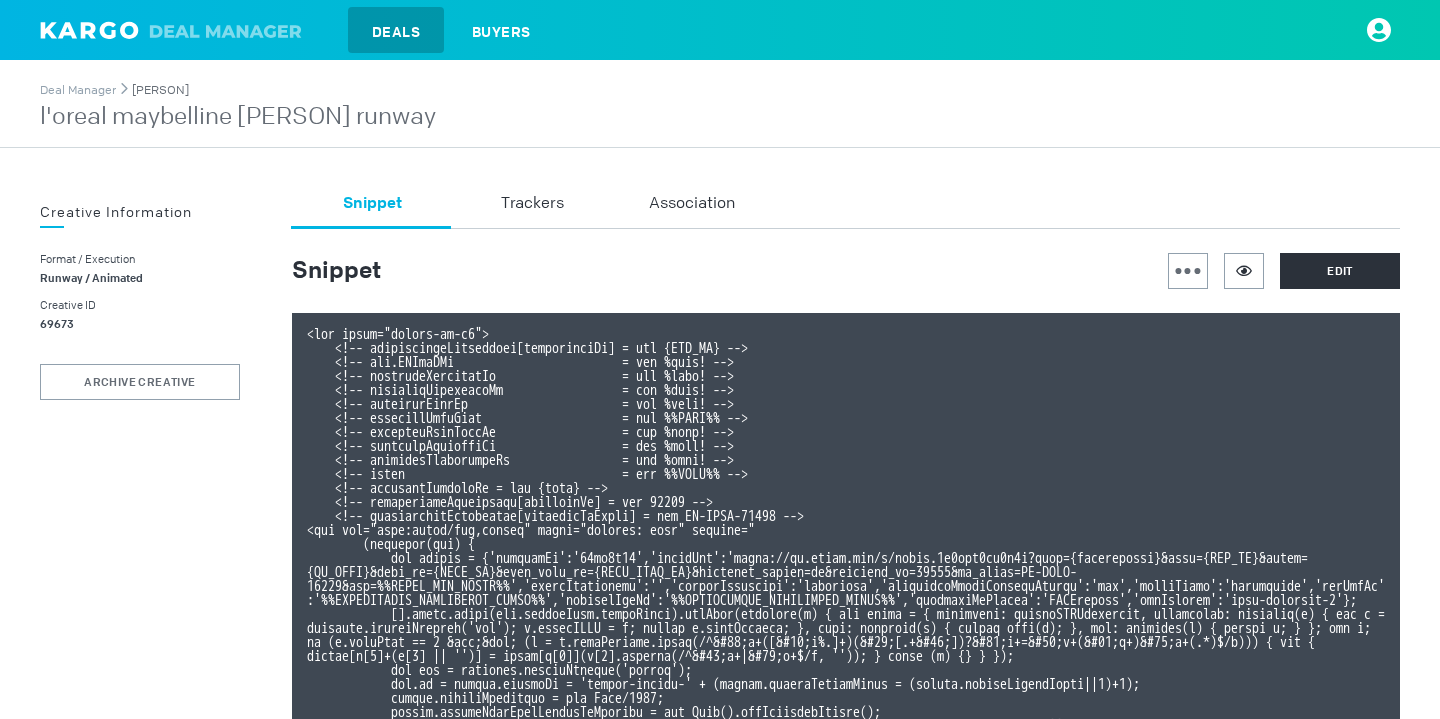click on "[FIRST] [LAST]" at bounding box center [160, 90] 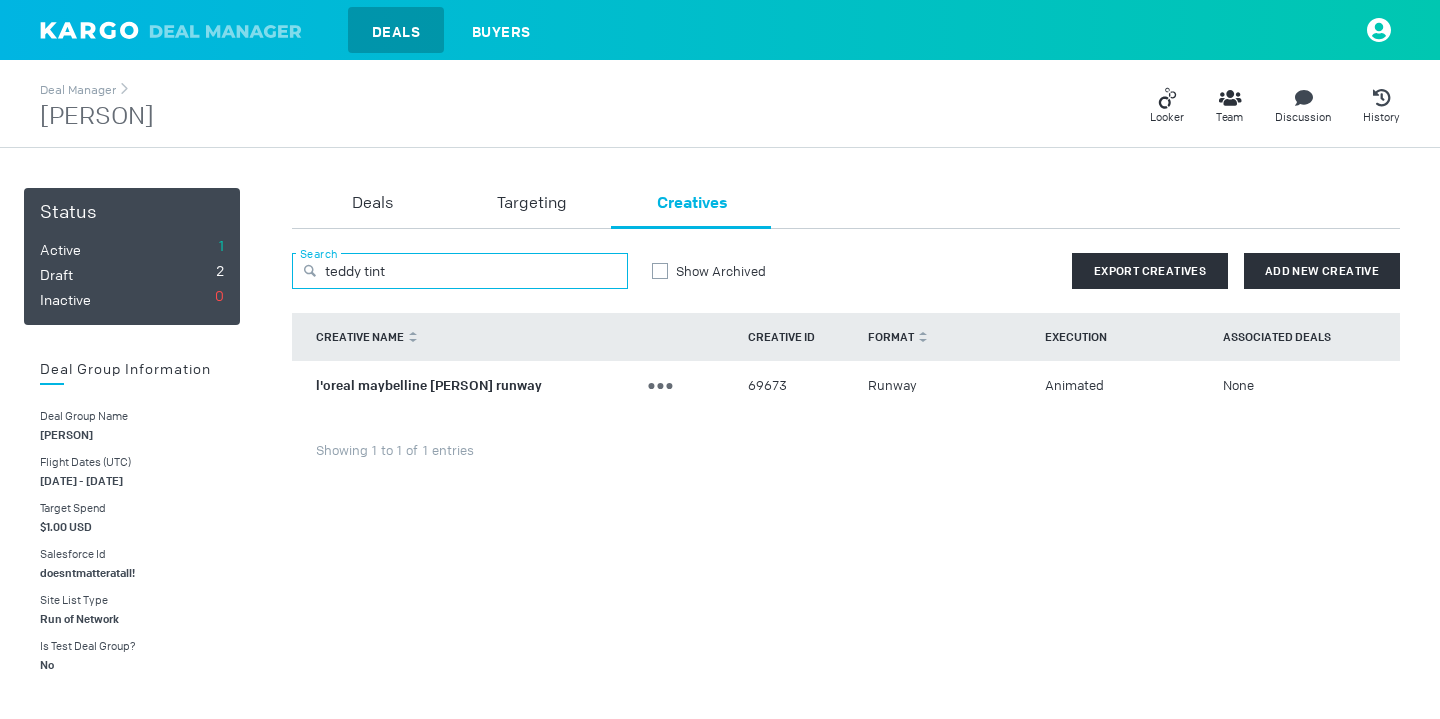 drag, startPoint x: 525, startPoint y: 274, endPoint x: 209, endPoint y: 273, distance: 316.0016 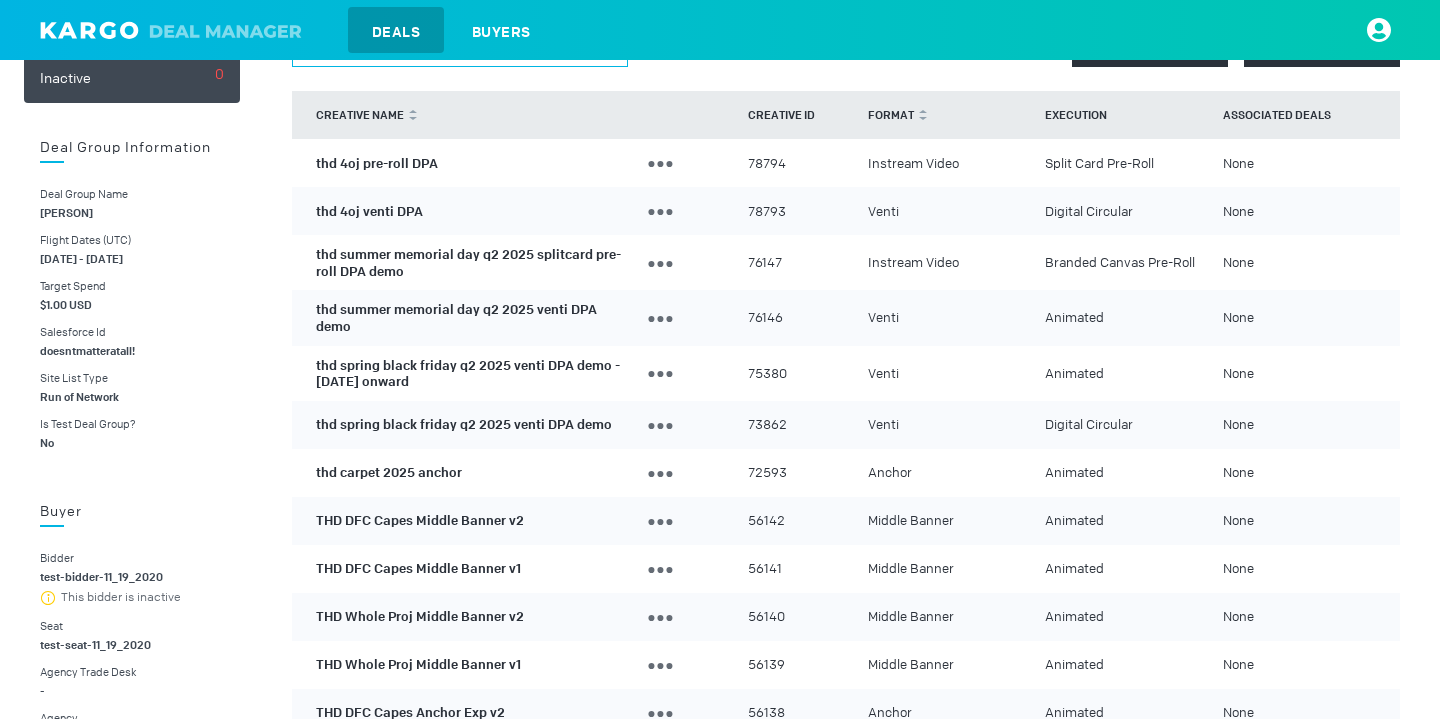 scroll, scrollTop: 226, scrollLeft: 0, axis: vertical 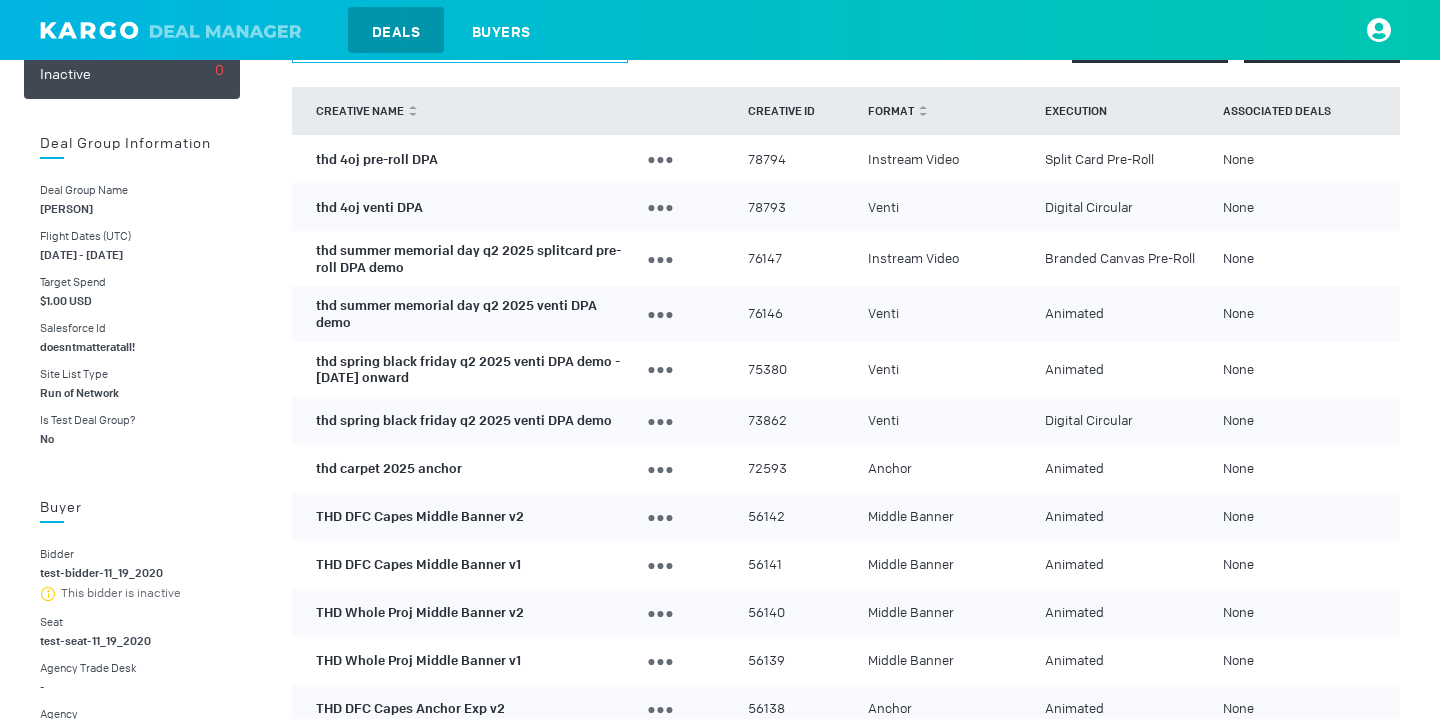 type on "thd" 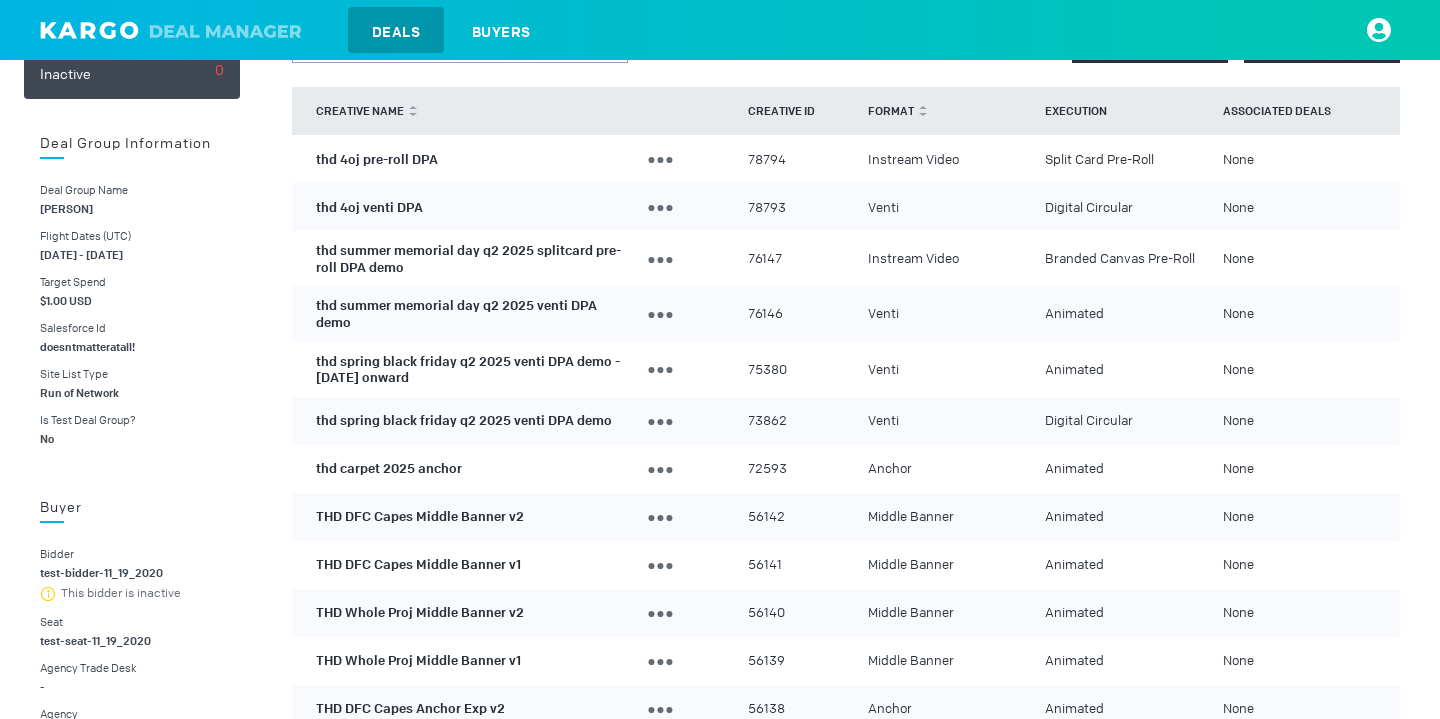 click on "thd carpet 2025 anchor" at bounding box center (389, 468) 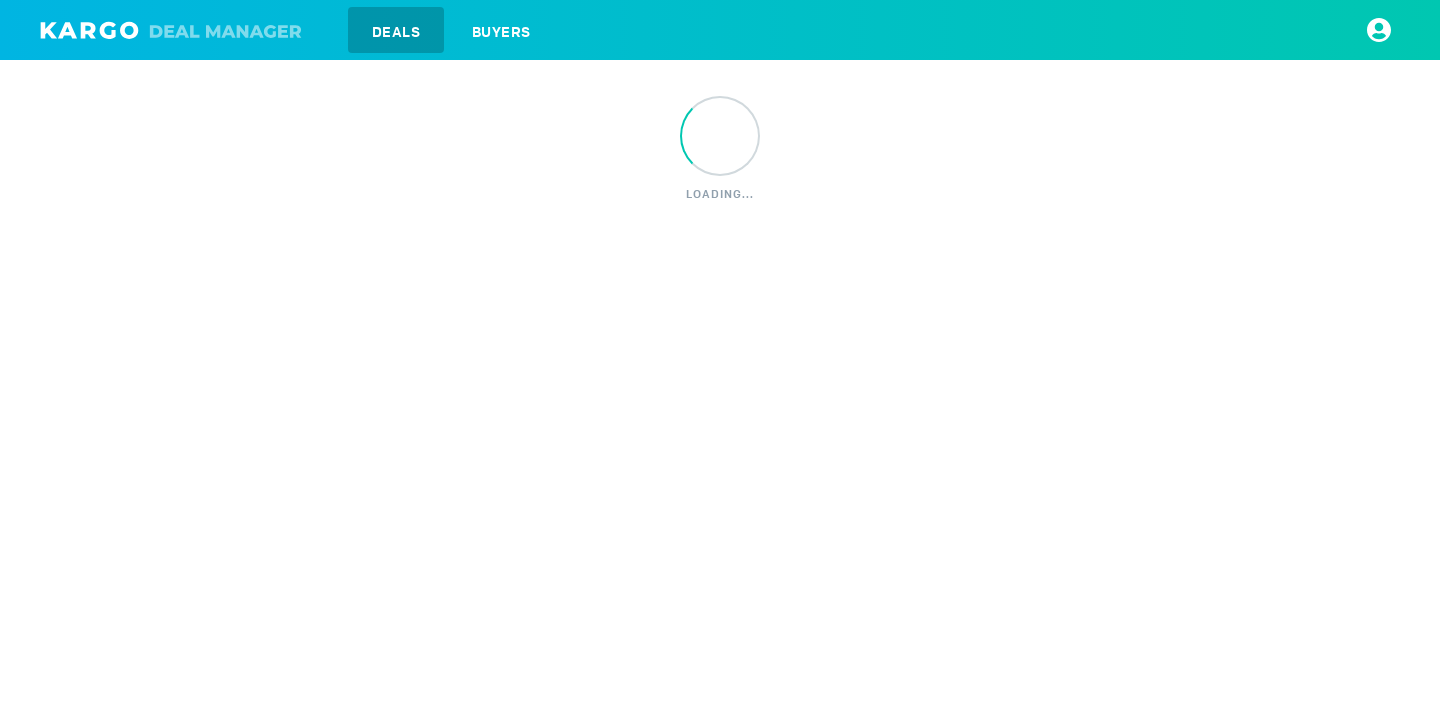 scroll, scrollTop: 0, scrollLeft: 0, axis: both 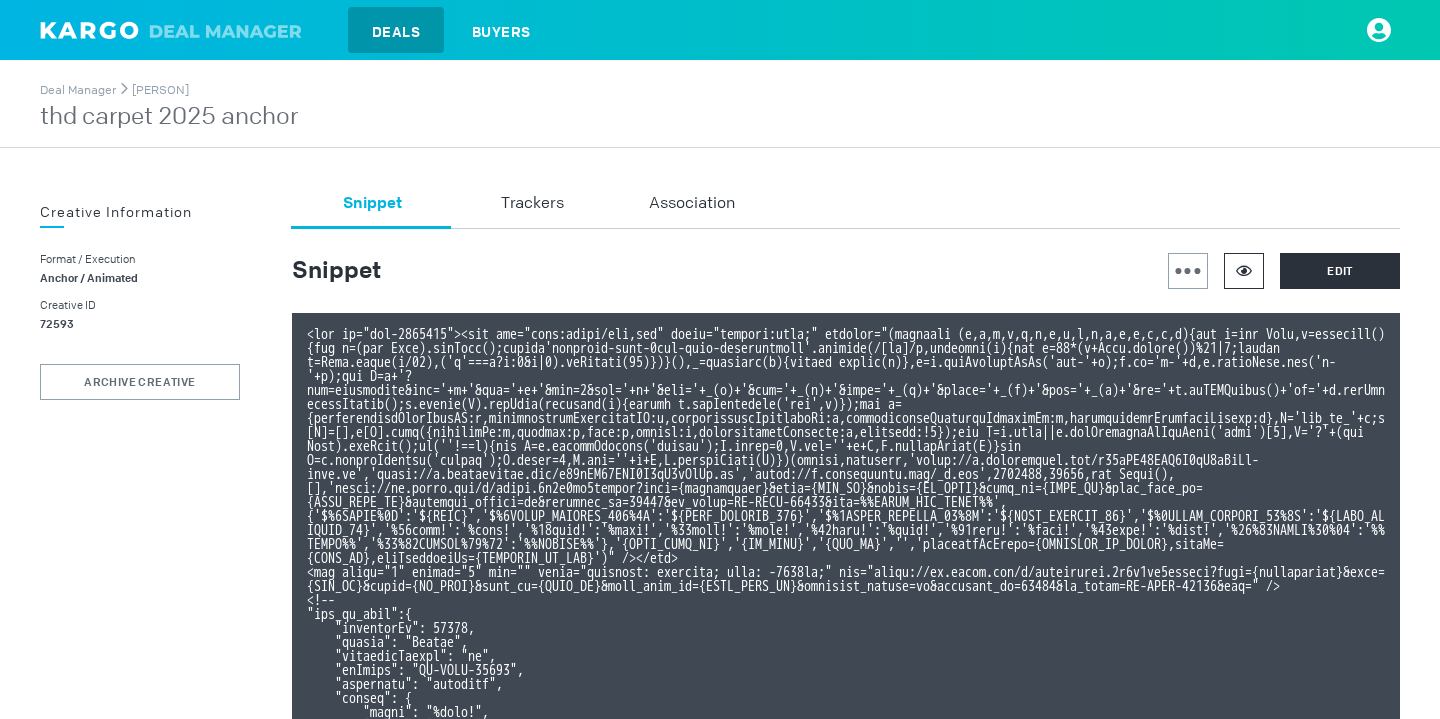 click at bounding box center (1244, 271) 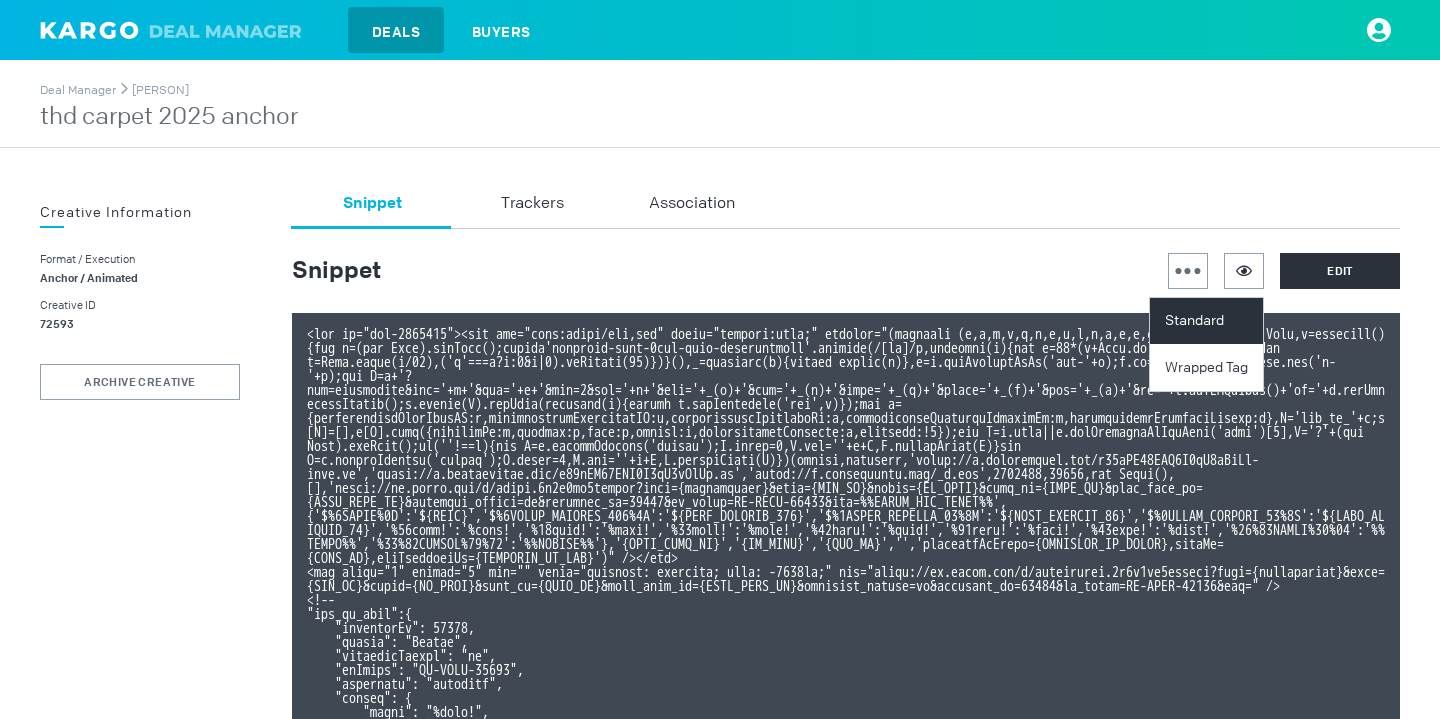 click on "Standard" at bounding box center (1209, 321) 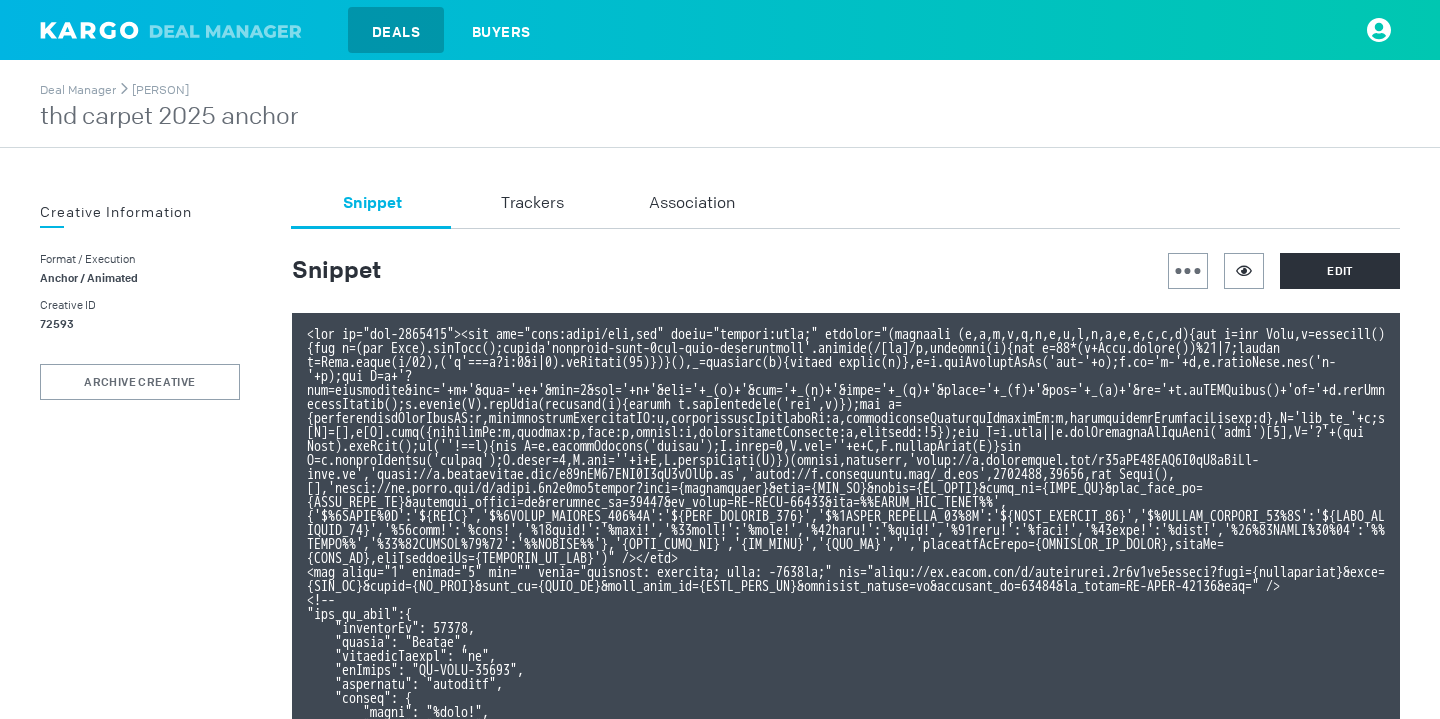 click at bounding box center (229, 31) 